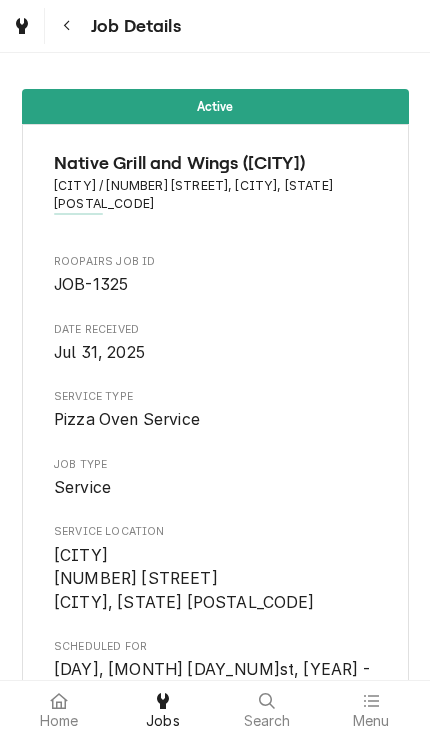 scroll, scrollTop: 0, scrollLeft: 0, axis: both 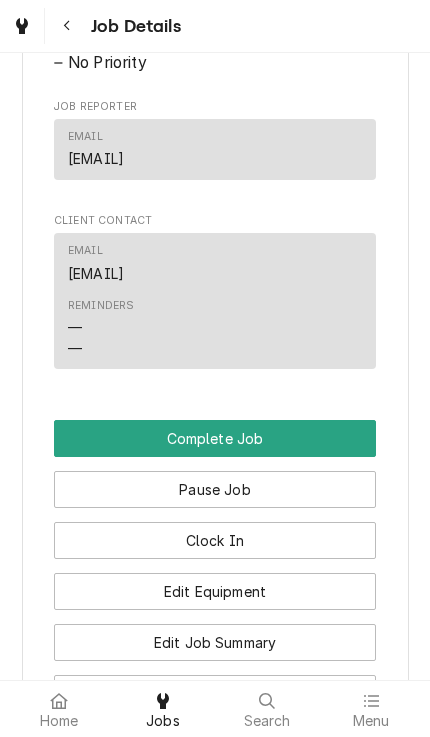 click on "Complete Job" at bounding box center [215, 438] 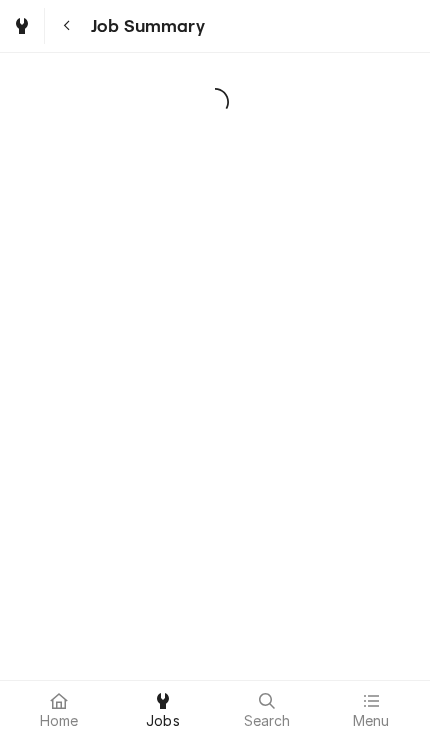 scroll, scrollTop: 0, scrollLeft: 0, axis: both 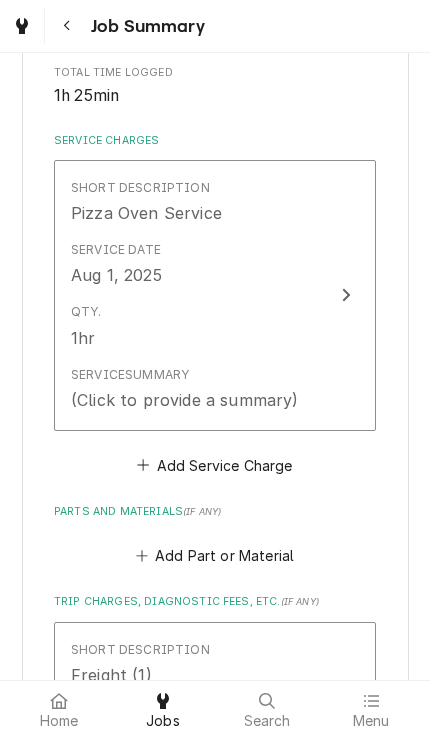 click on "Add Part or Material" at bounding box center (214, 556) 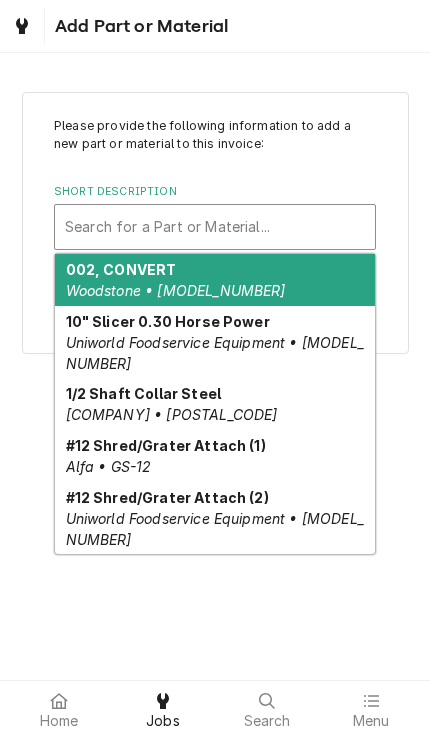 scroll, scrollTop: 0, scrollLeft: 0, axis: both 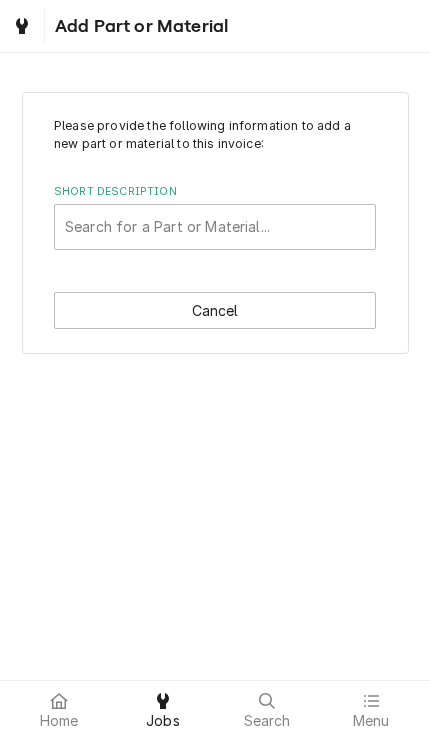 click 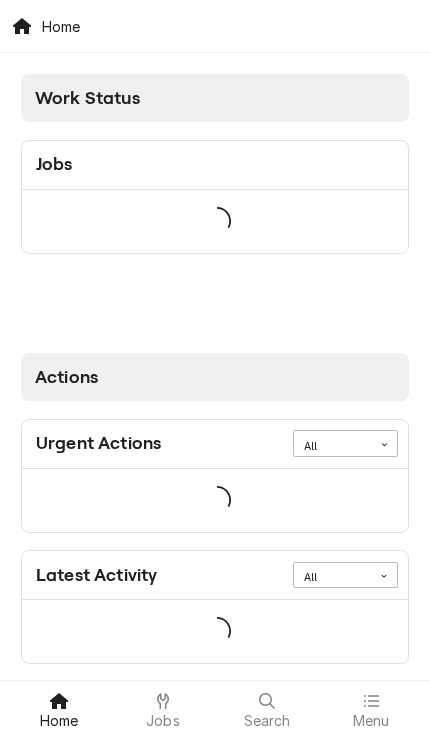 scroll, scrollTop: 0, scrollLeft: 0, axis: both 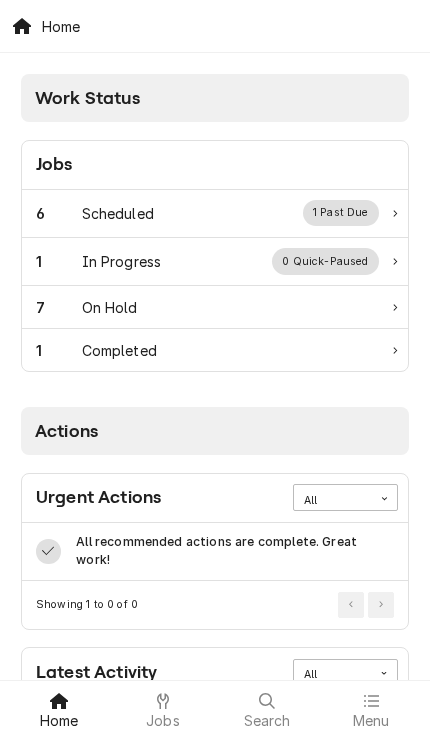 click on "1" at bounding box center [59, 261] 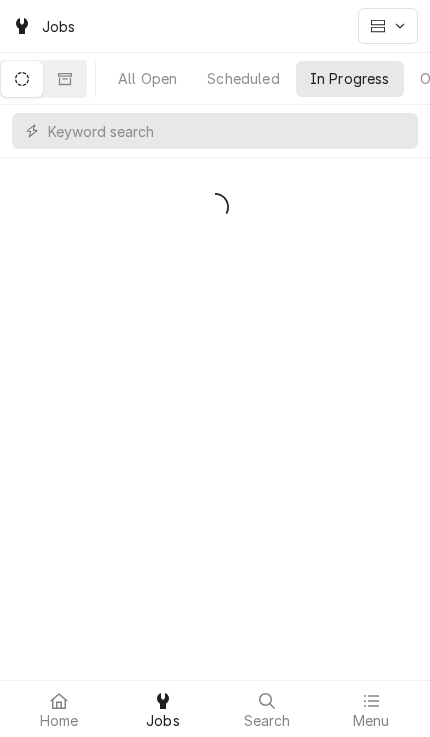 scroll, scrollTop: 0, scrollLeft: 0, axis: both 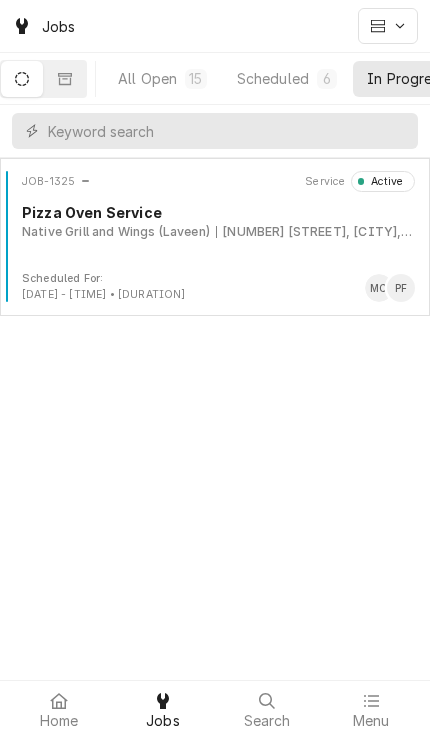click on "Pizza Oven Service" at bounding box center [218, 212] 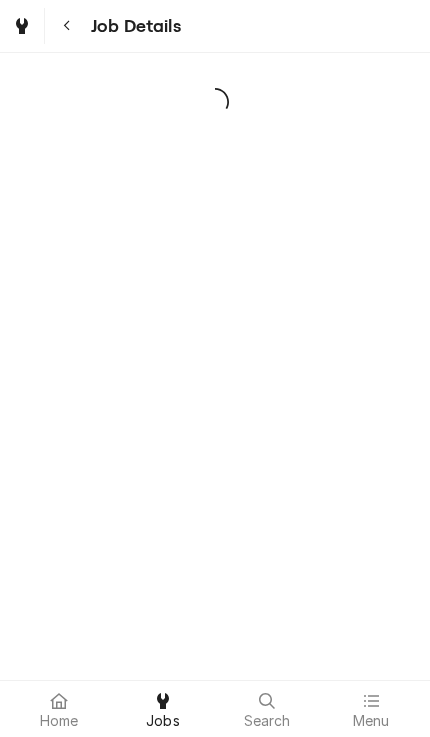 scroll, scrollTop: 0, scrollLeft: 0, axis: both 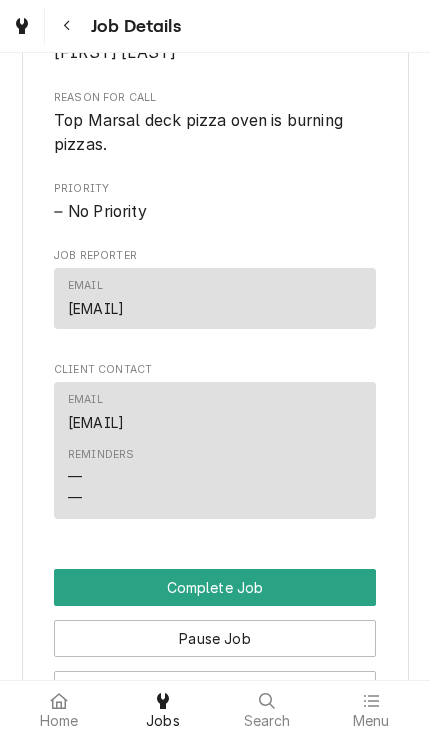 click on "Complete Job" at bounding box center (215, 587) 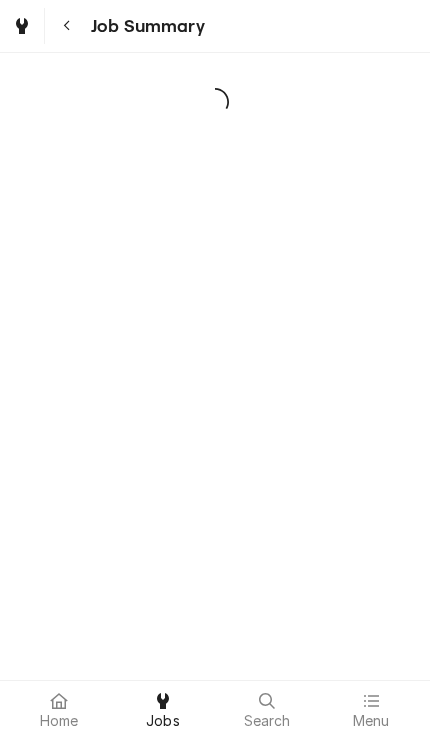 scroll, scrollTop: 0, scrollLeft: 0, axis: both 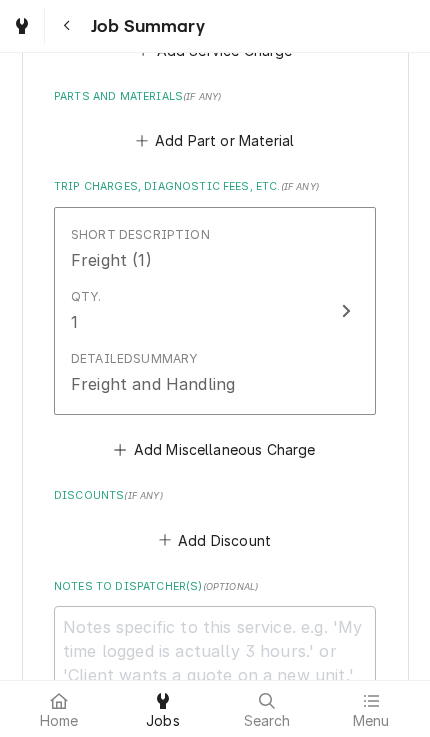 click on "Add Miscellaneous Charge" at bounding box center [215, 450] 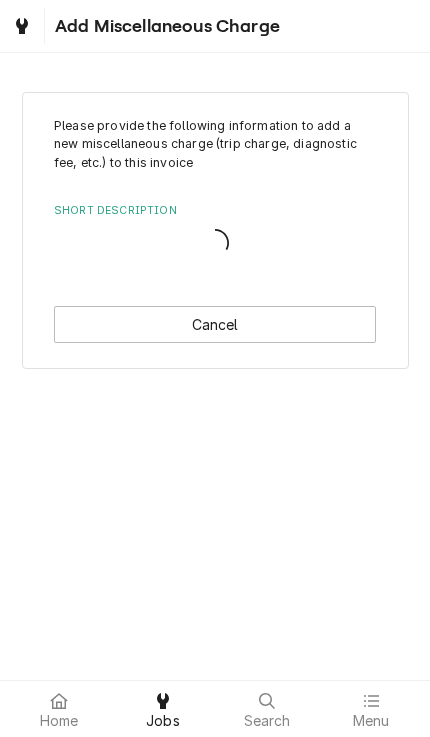 scroll, scrollTop: 0, scrollLeft: 0, axis: both 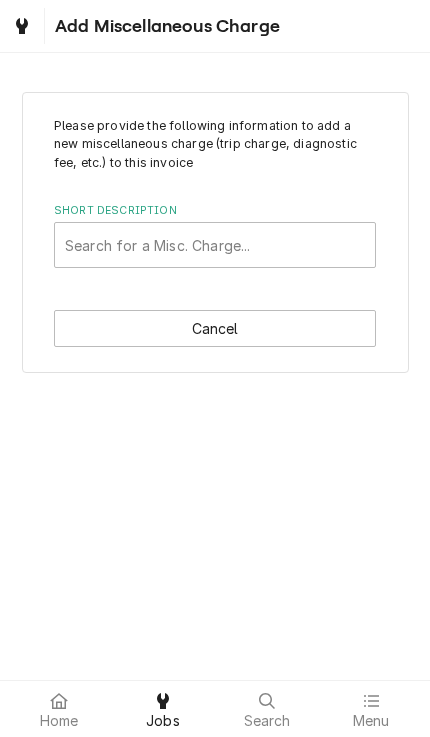 click on "Please provide the following information to add a new miscellaneous charge (trip charge, diagnostic fee, etc.) to this invoice Short Description Search for a Misc. Charge... Cancel" at bounding box center [215, 232] 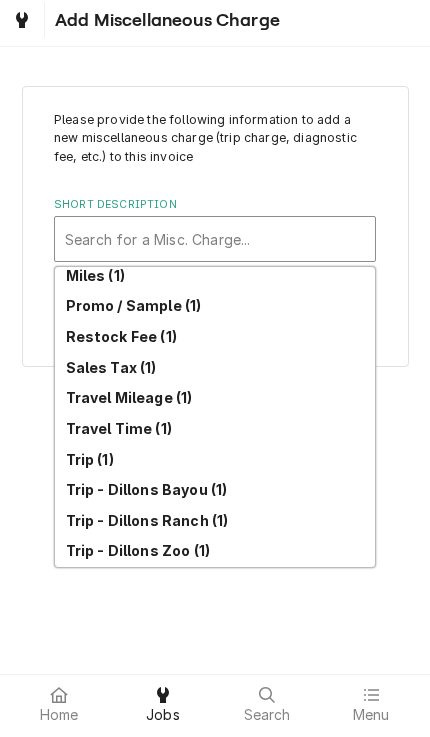 scroll, scrollTop: 466, scrollLeft: 0, axis: vertical 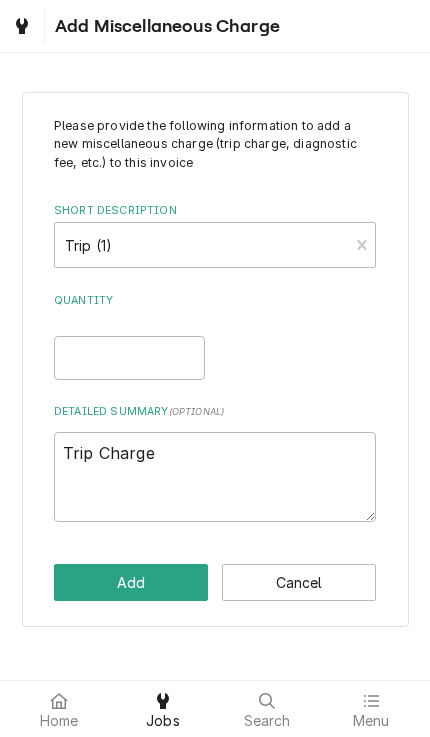 click on "Add" at bounding box center (131, 582) 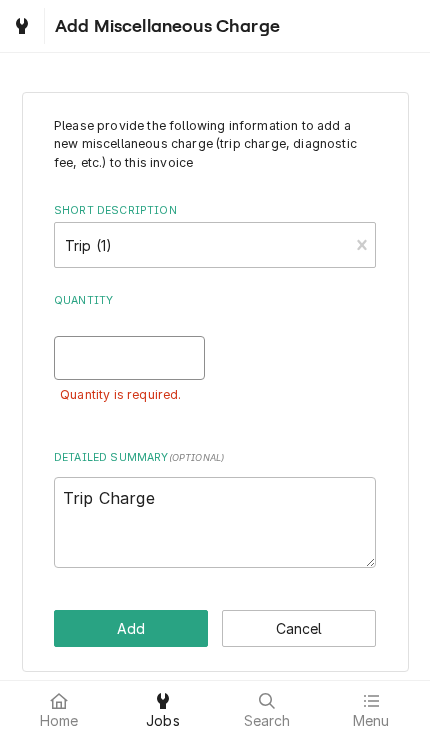 click on "Quantity" at bounding box center (129, 358) 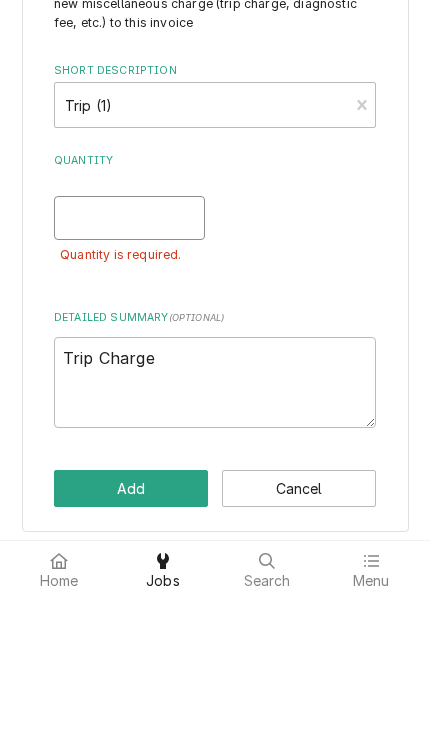 type on "1" 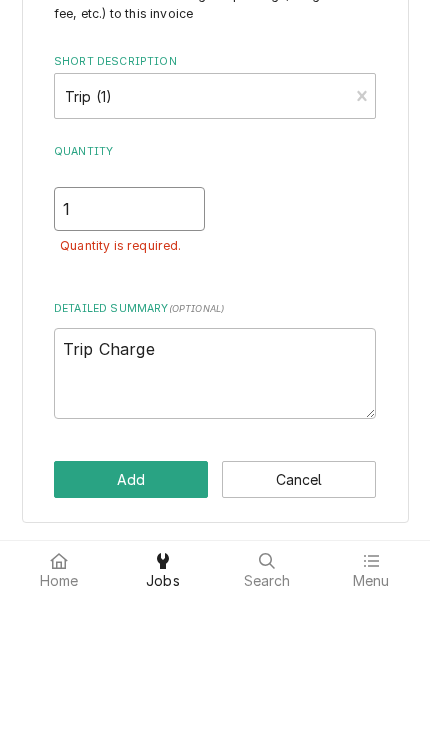 scroll, scrollTop: 7, scrollLeft: 0, axis: vertical 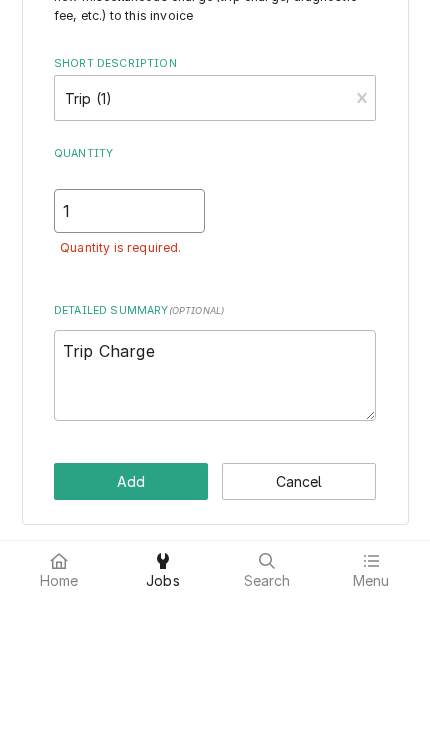 type on "1" 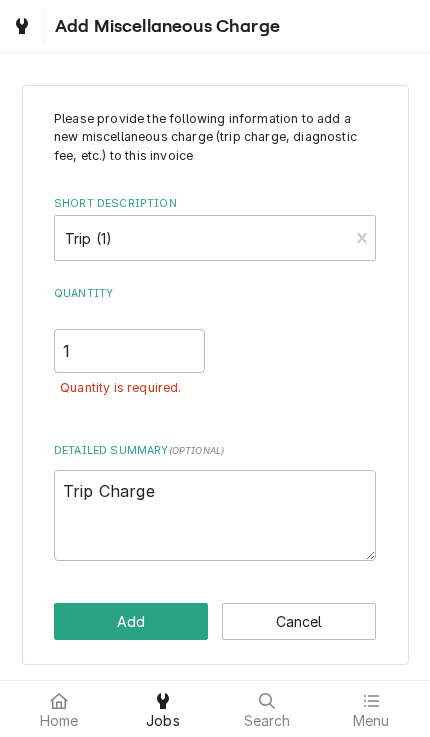 click on "Add" at bounding box center [131, 621] 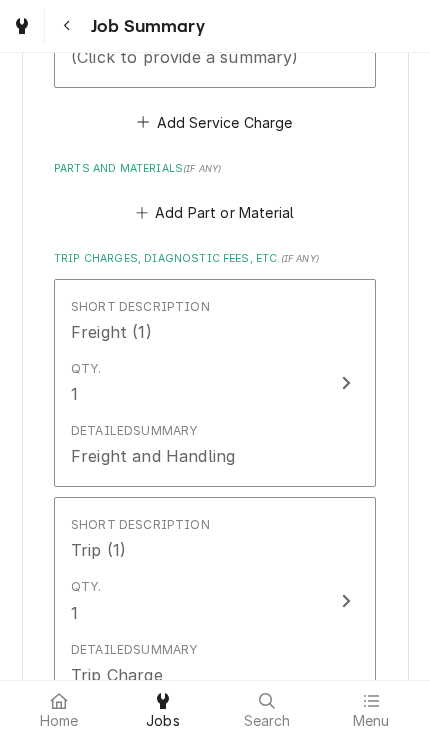 scroll, scrollTop: 803, scrollLeft: 0, axis: vertical 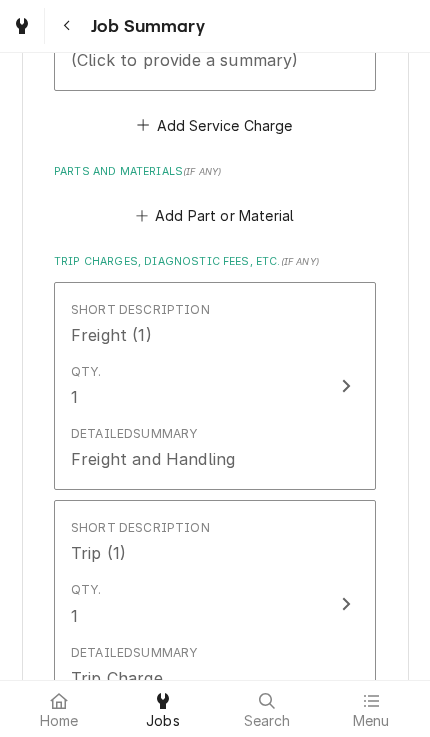 click on "Add Part or Material" at bounding box center [214, 216] 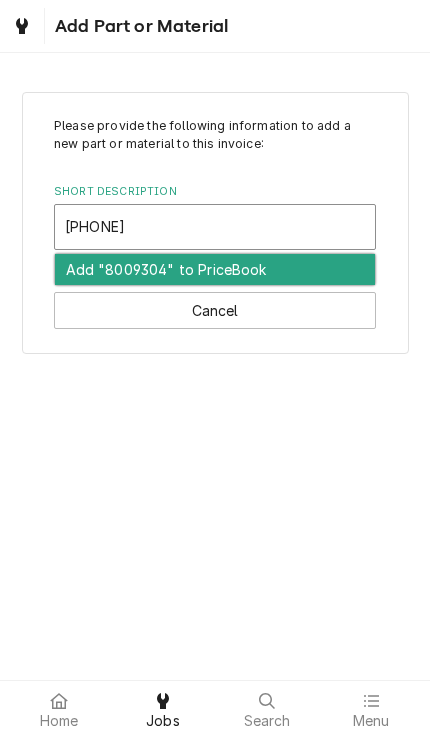 type on "8009304" 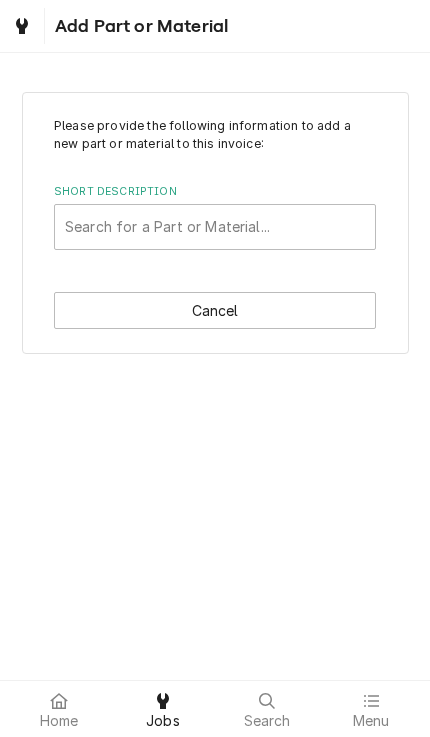 click on "Cancel" at bounding box center (215, 310) 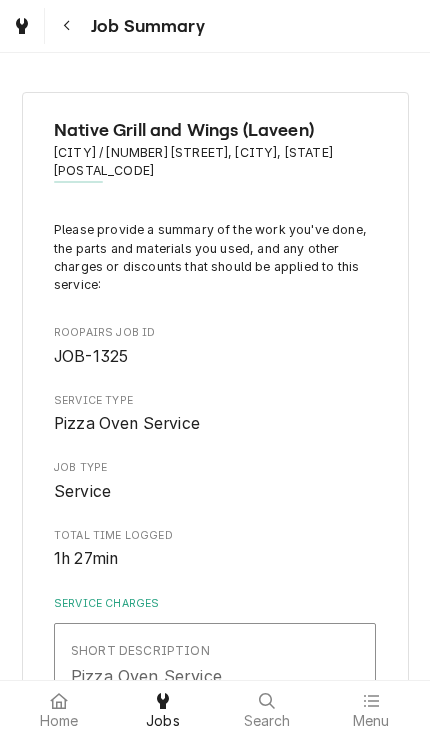 scroll, scrollTop: 0, scrollLeft: 0, axis: both 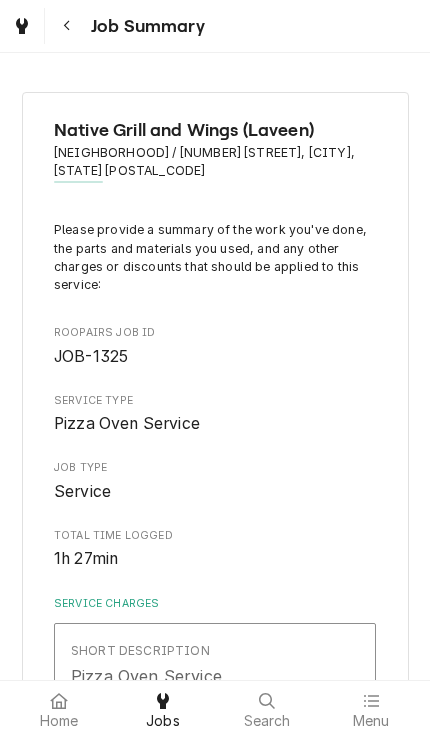 type on "x" 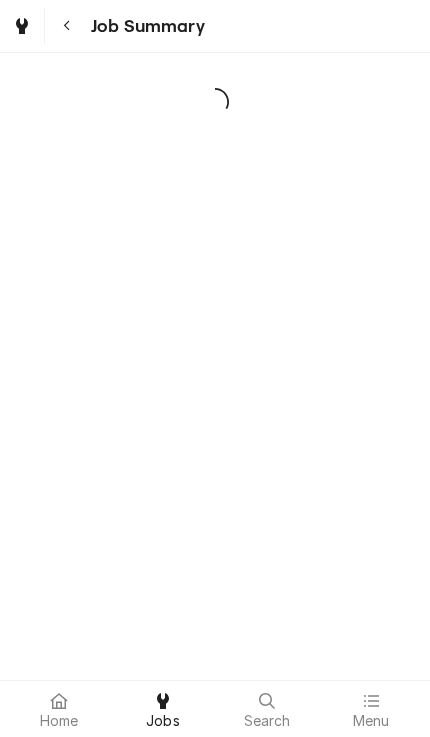scroll, scrollTop: 0, scrollLeft: 0, axis: both 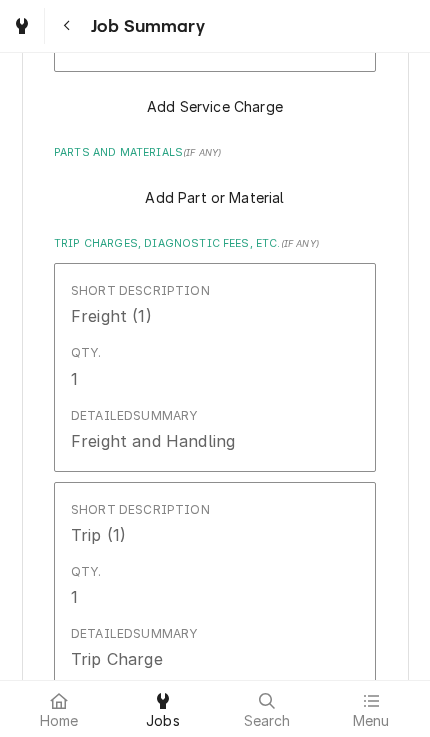 type on "x" 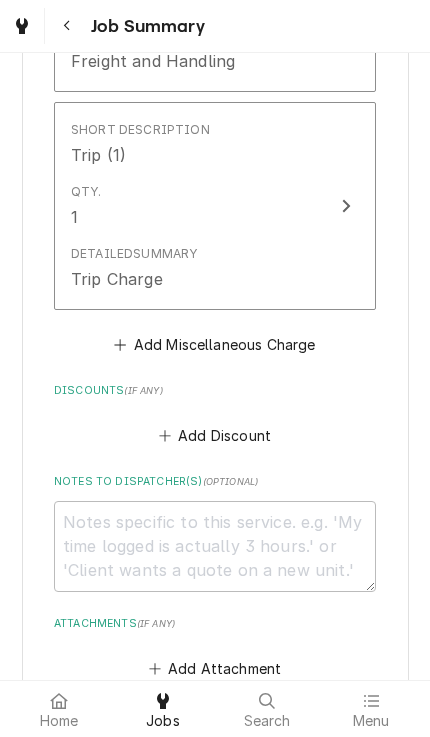 scroll, scrollTop: 1185, scrollLeft: 0, axis: vertical 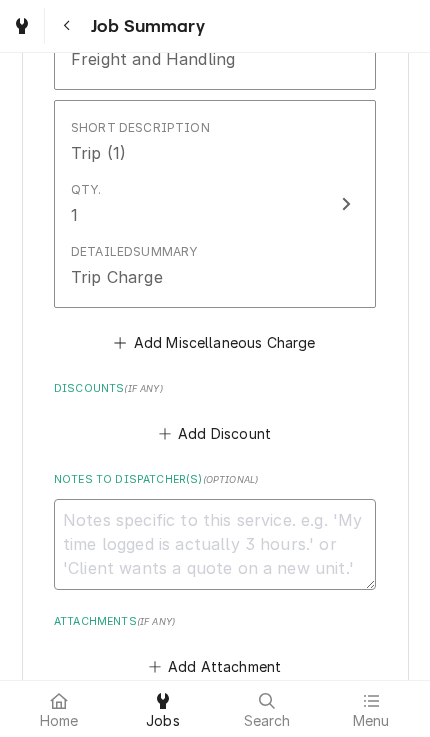 click on "Notes to Dispatcher(s)  ( optional )" at bounding box center [215, 544] 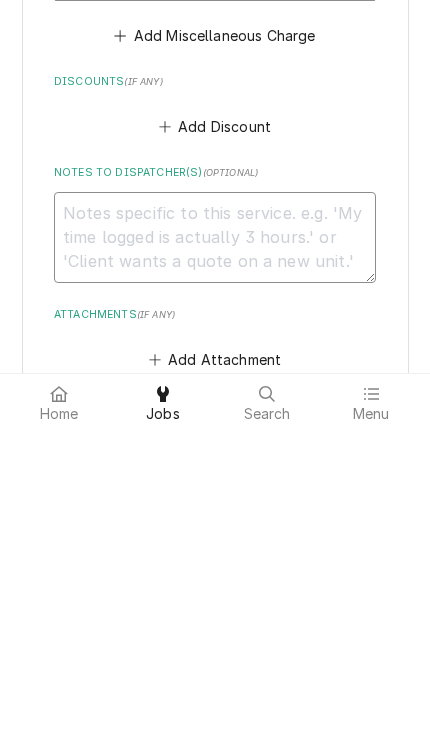 type on "P" 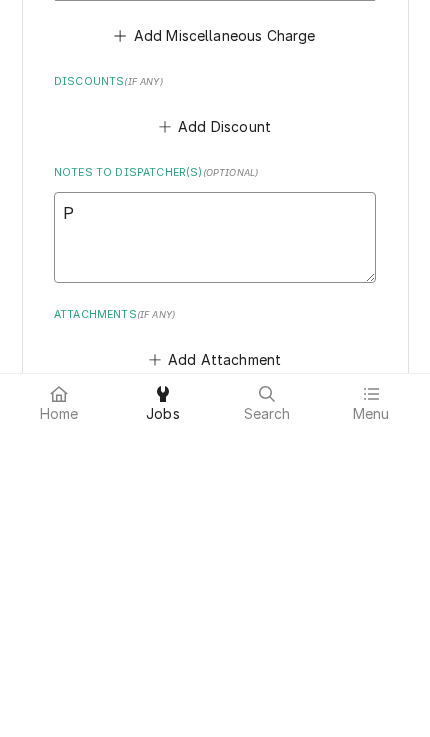 type on "x" 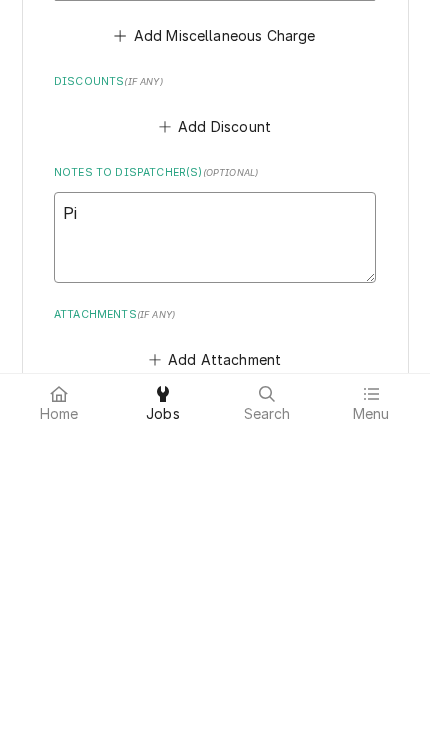 type on "x" 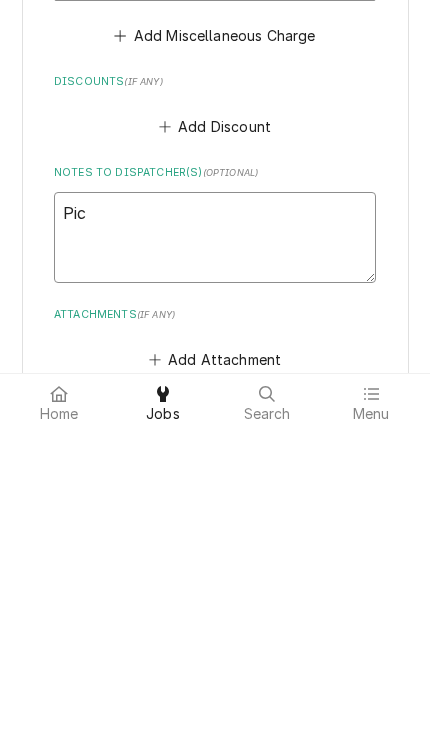 type on "x" 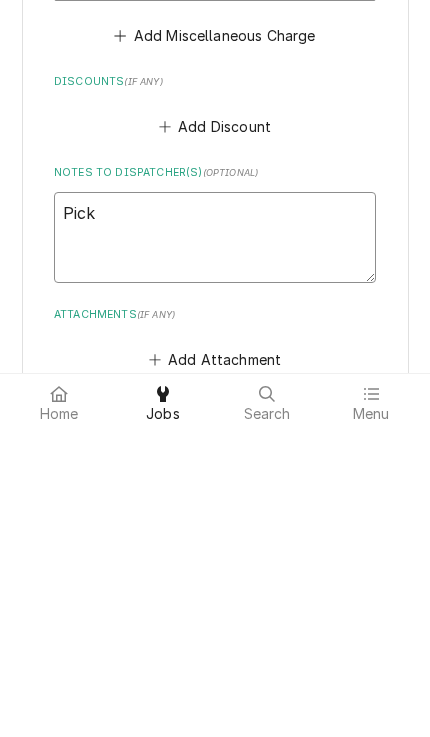 type on "Picke" 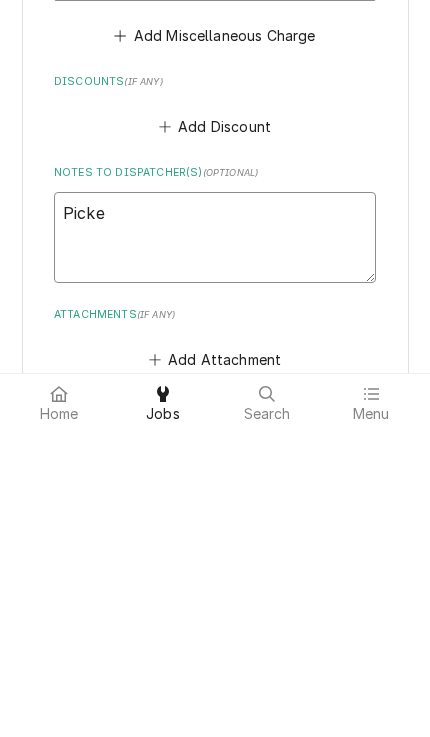 type on "x" 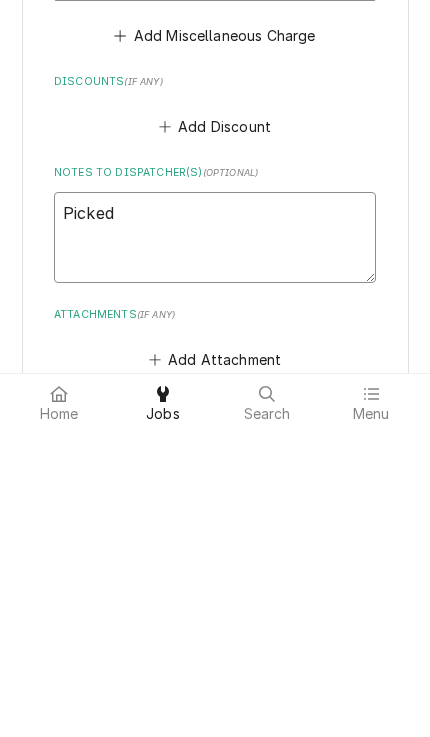 type on "Picked" 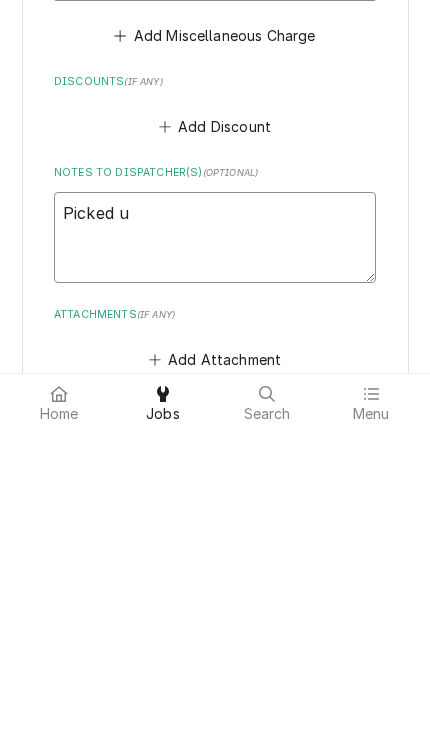 type on "x" 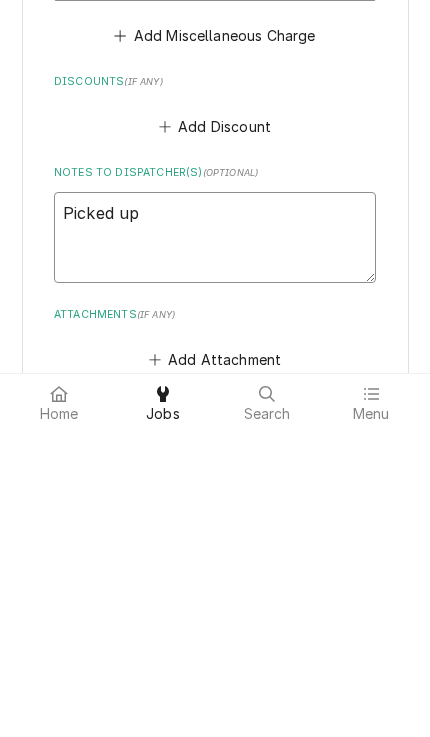 type on "x" 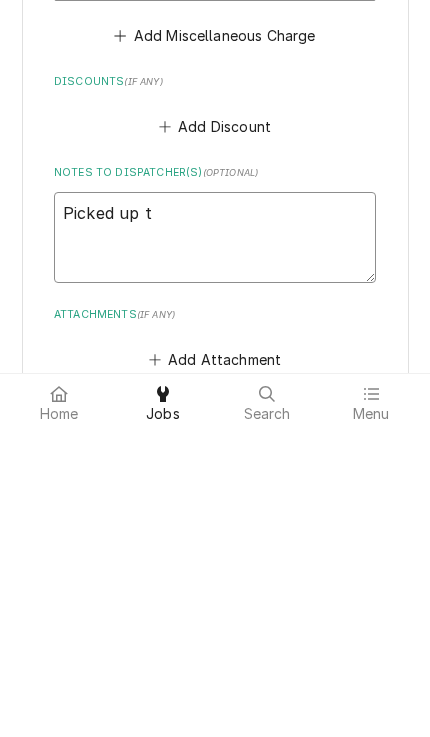 type on "x" 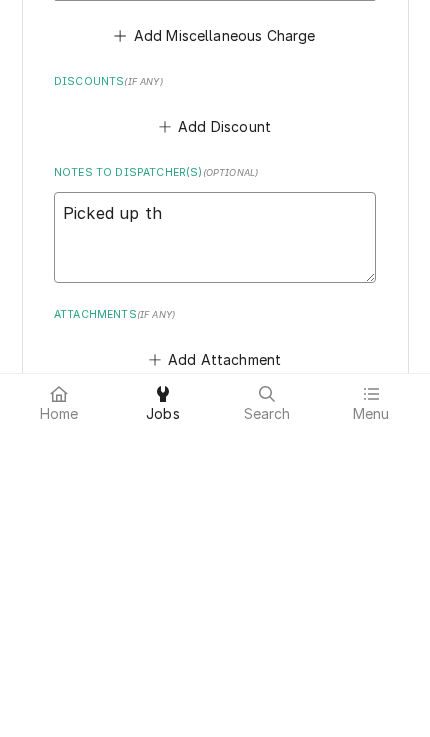 type on "x" 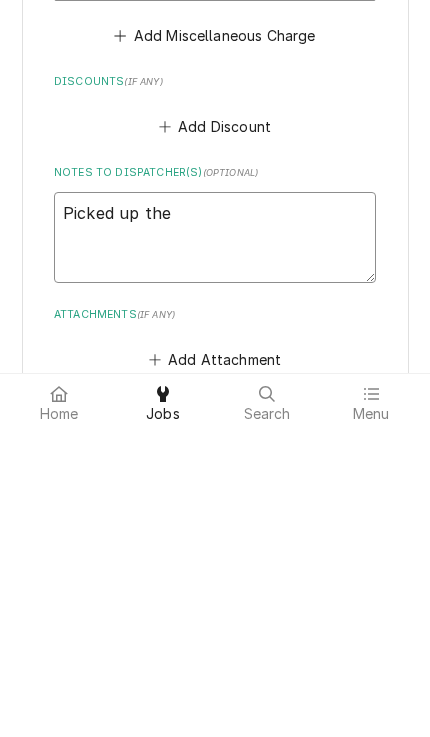 type on "x" 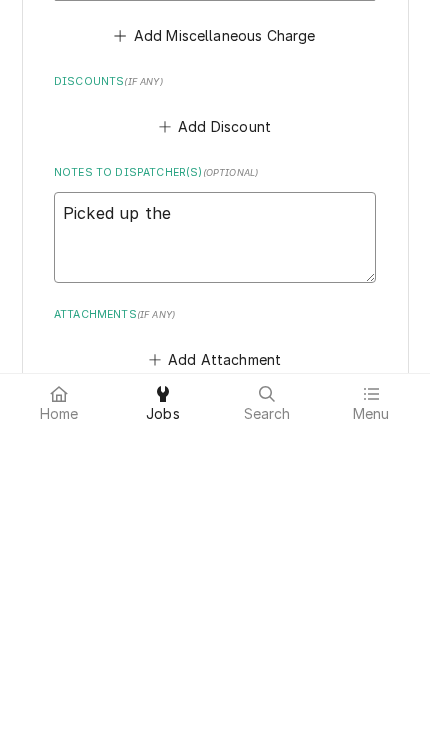 type on "x" 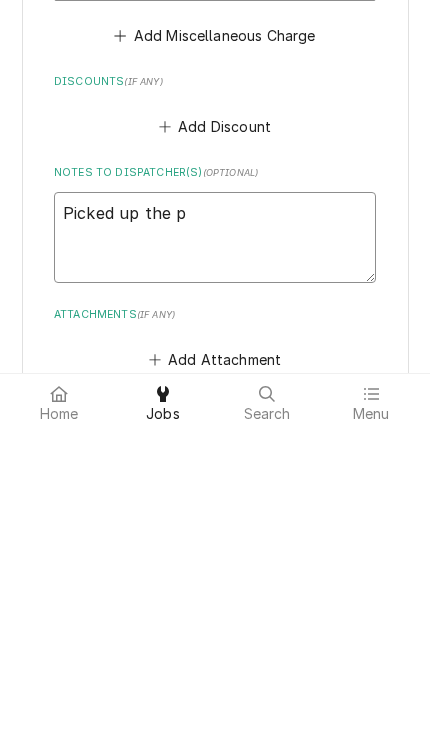 type on "x" 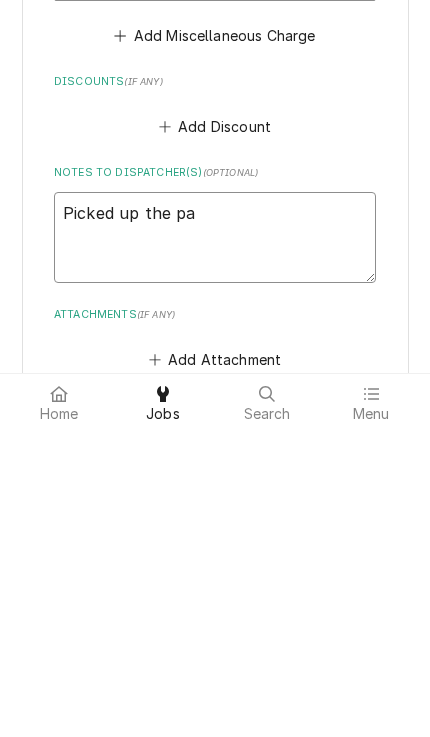 type on "Picked up the par" 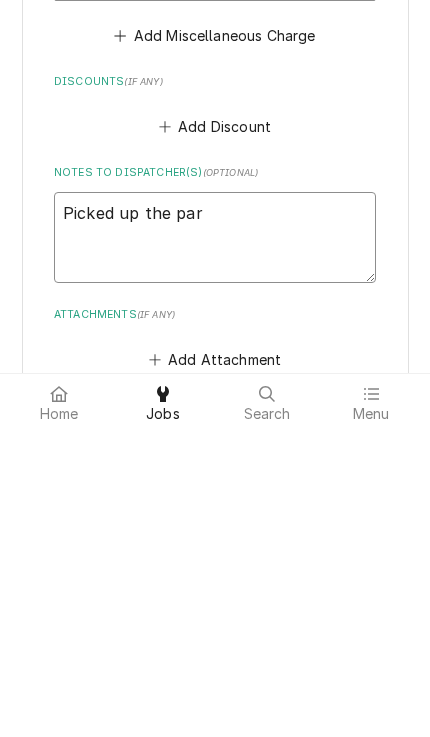 type on "x" 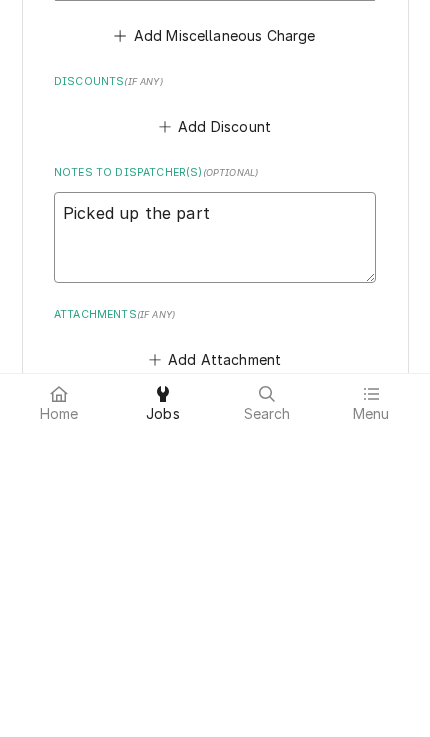 type on "x" 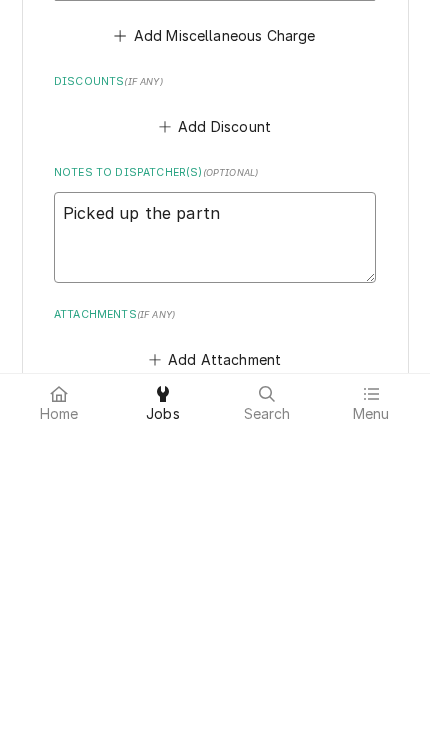 type on "x" 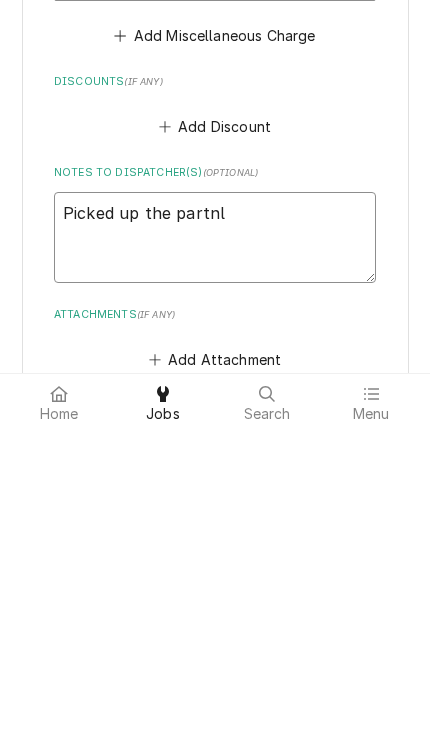 type on "x" 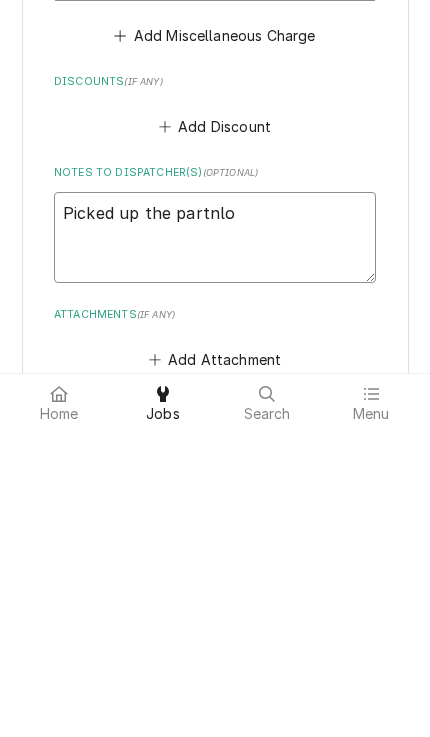 type on "Picked up the partnloc" 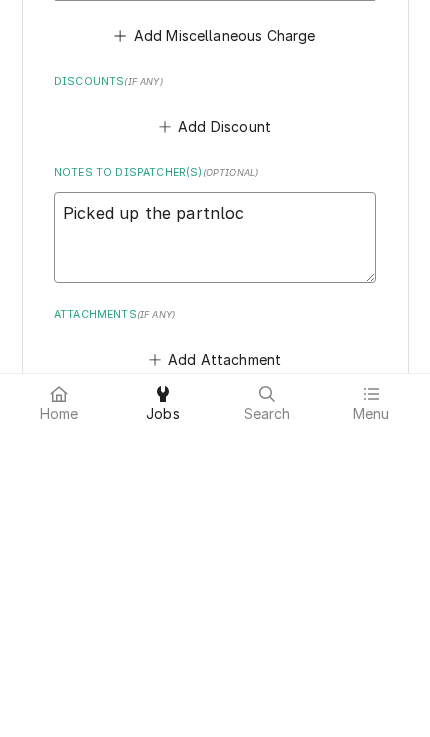 type on "x" 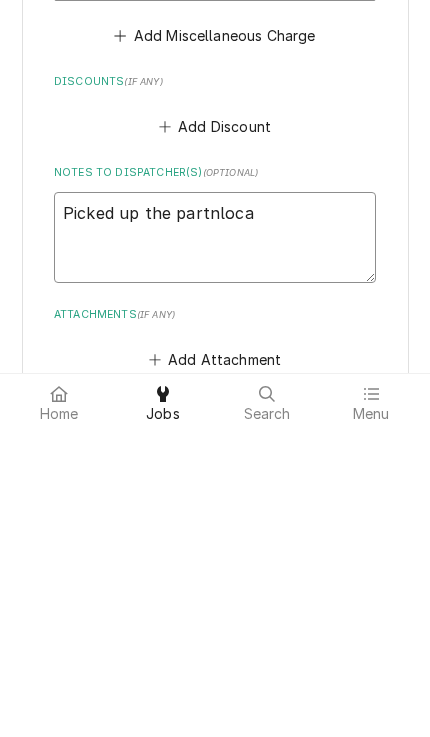 type on "x" 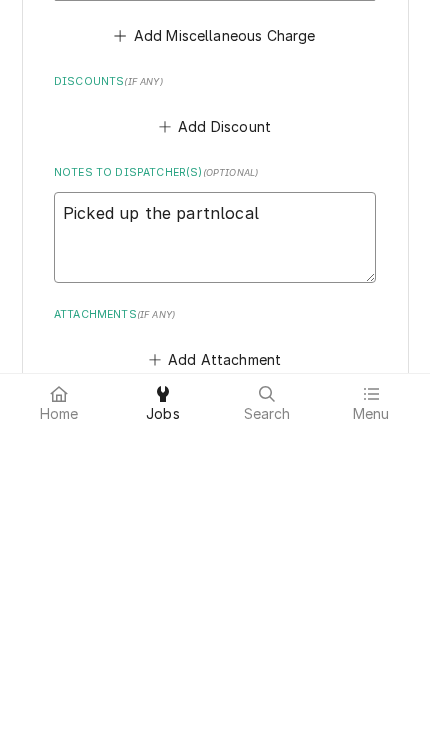 type on "x" 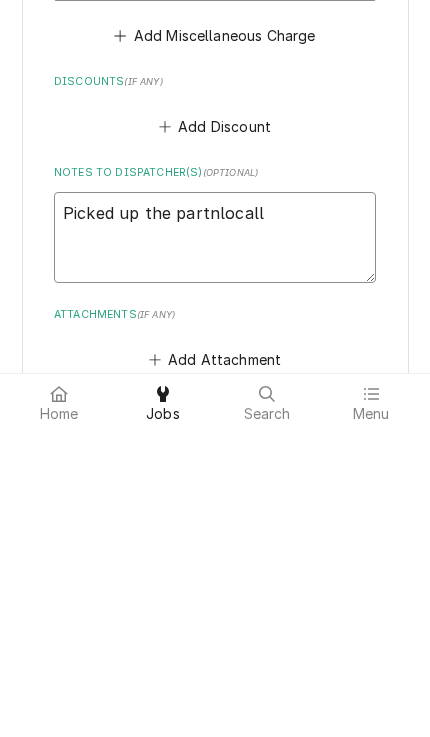 type on "x" 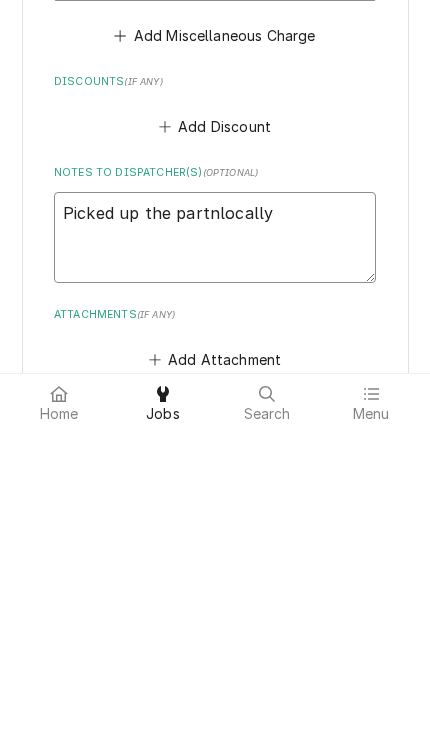 type on "x" 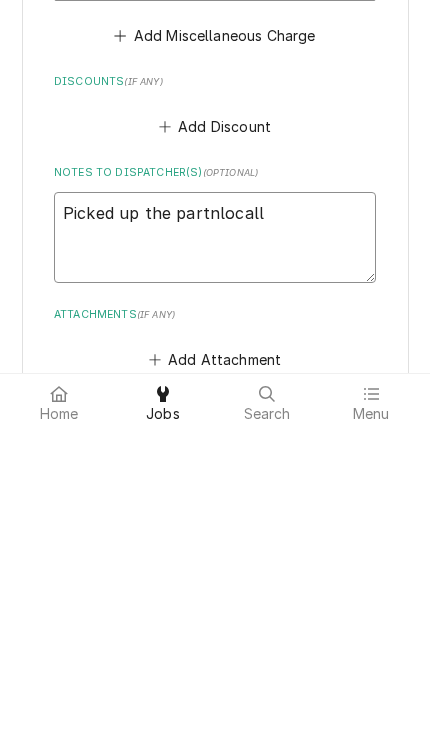 type on "x" 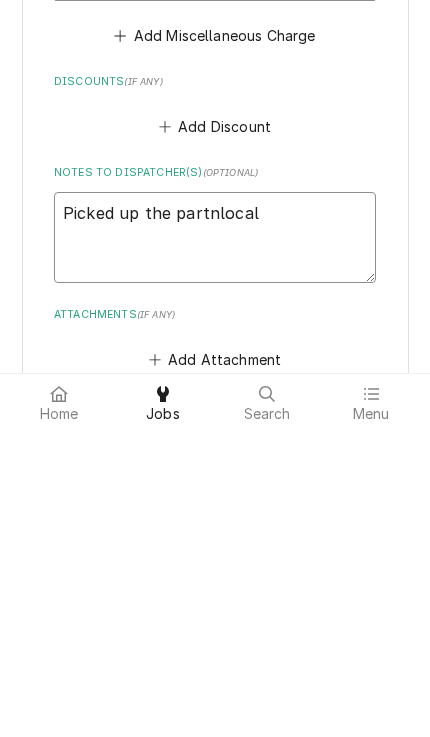 type on "Picked up the partnloca" 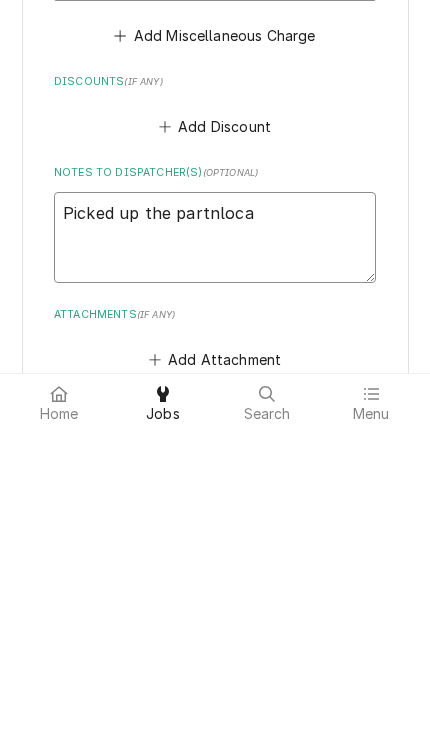 type on "x" 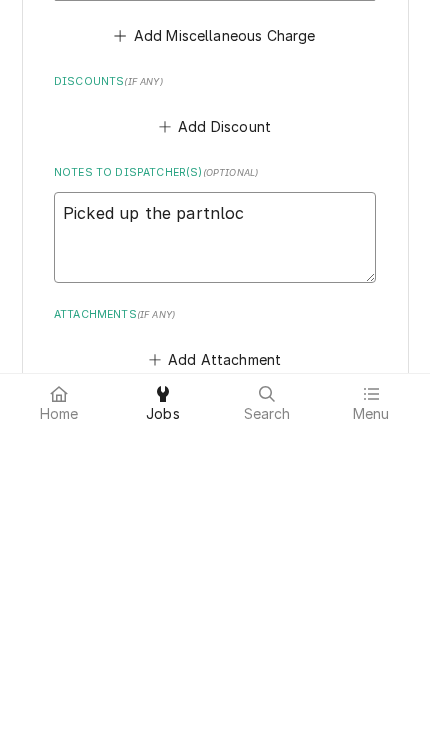type on "x" 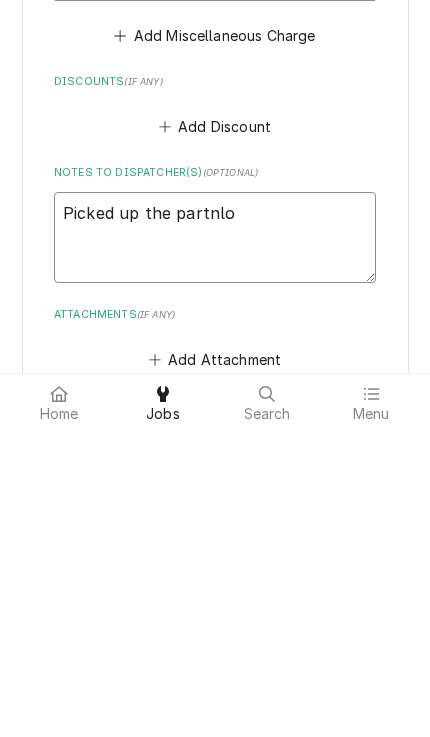 type on "x" 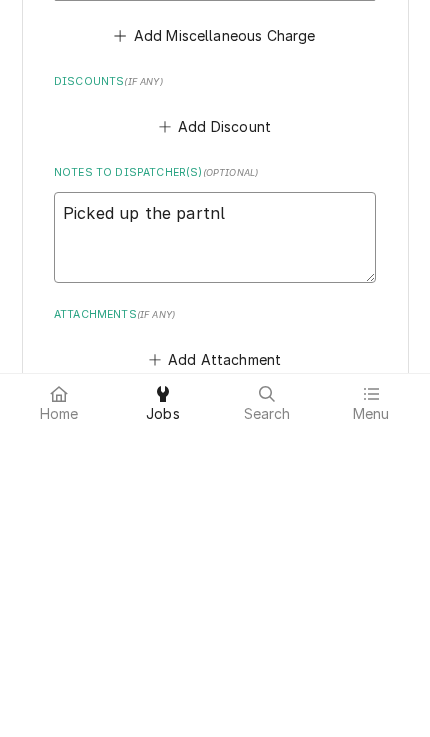 type on "Picked up the partn" 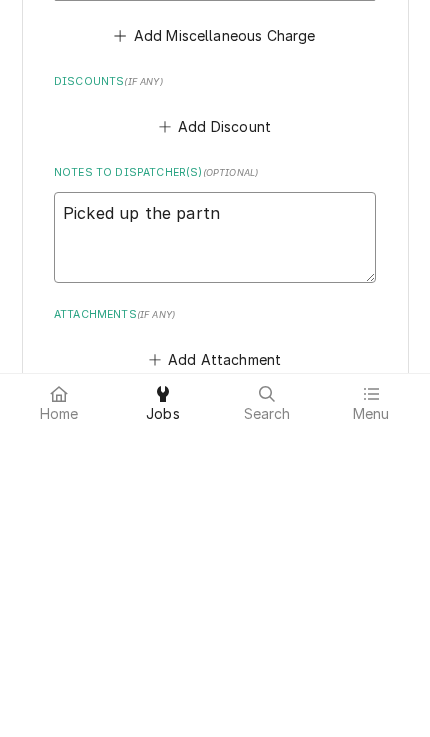 type on "x" 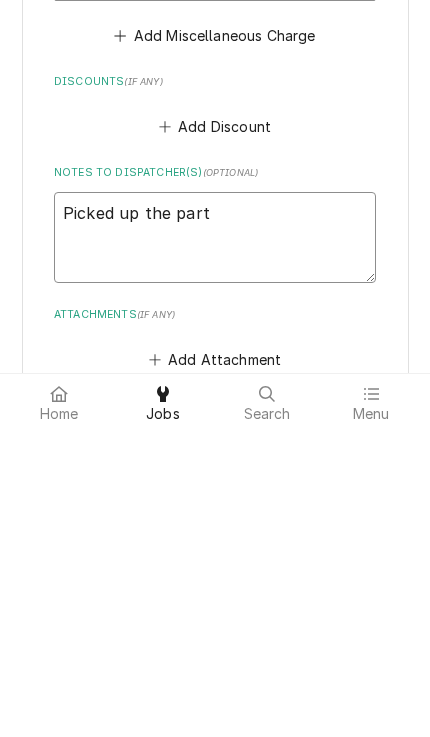 type on "x" 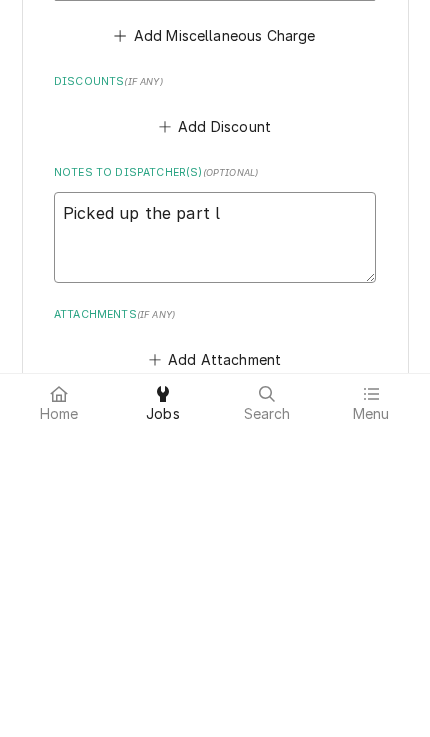 type on "x" 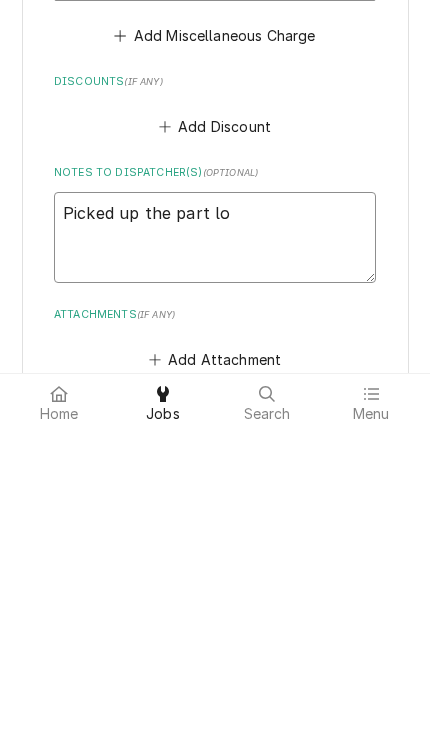 type on "Picked up the part loc" 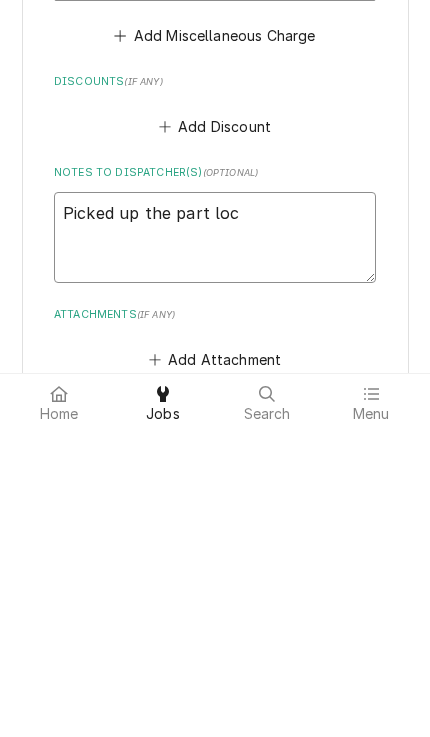 type on "x" 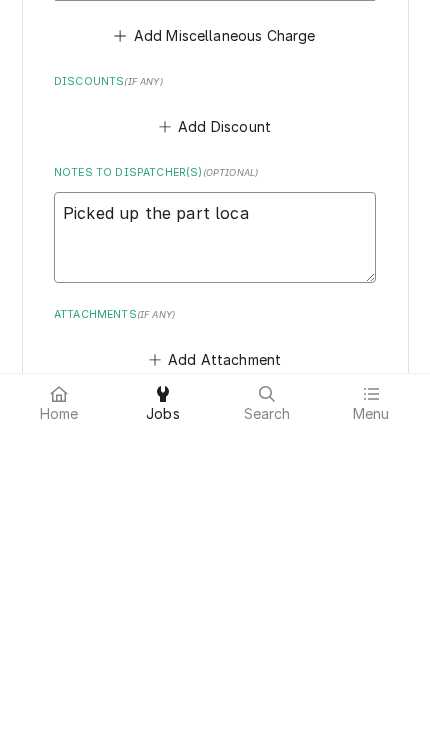 type on "x" 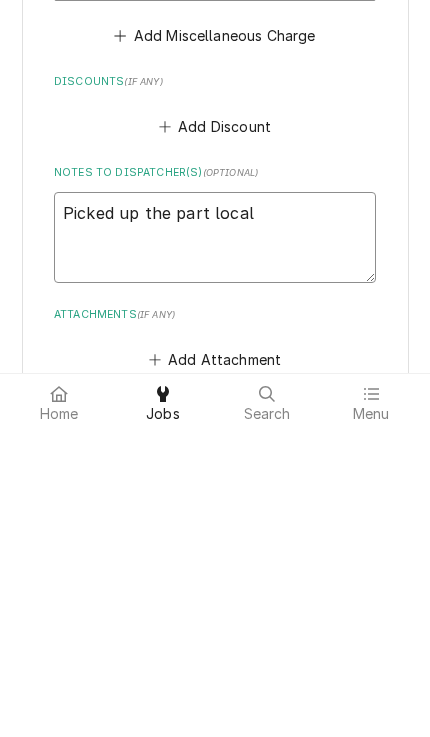 type on "x" 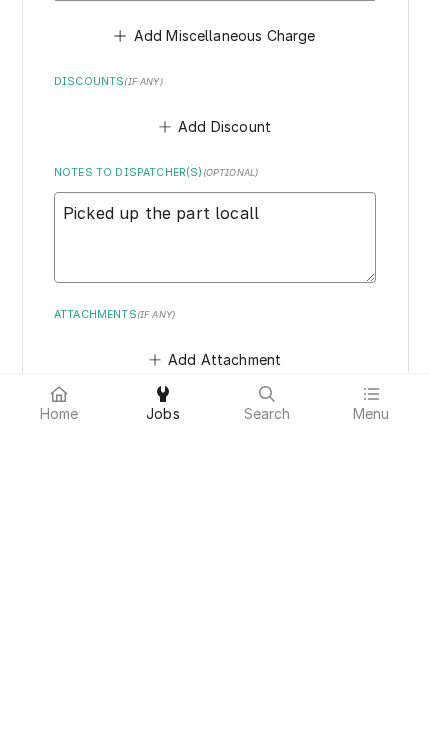 type on "Picked up the part locally" 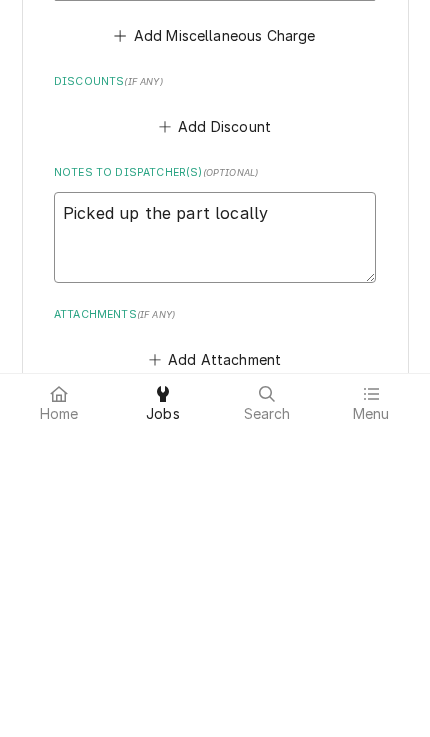 type on "x" 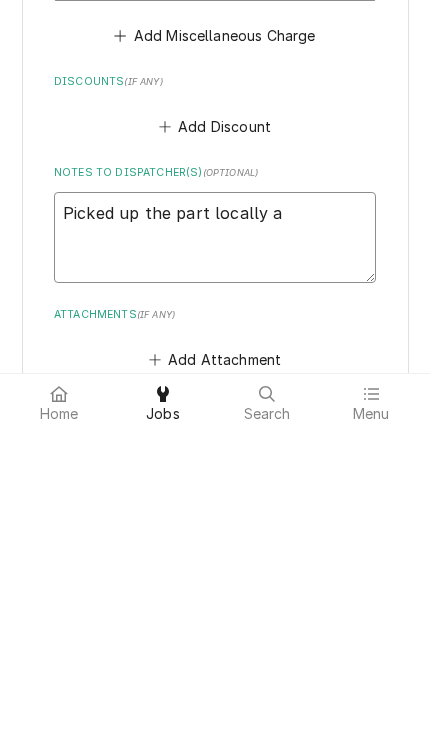 type on "x" 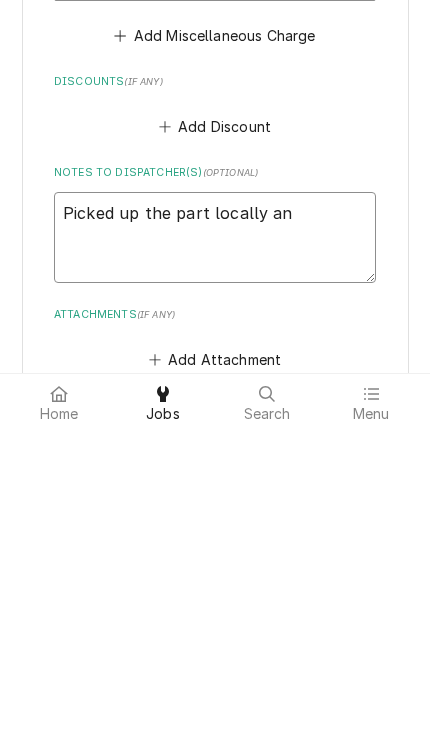 type on "x" 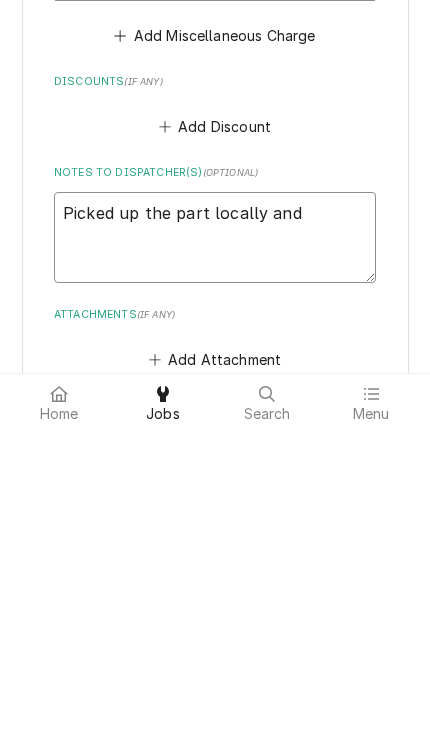 type on "x" 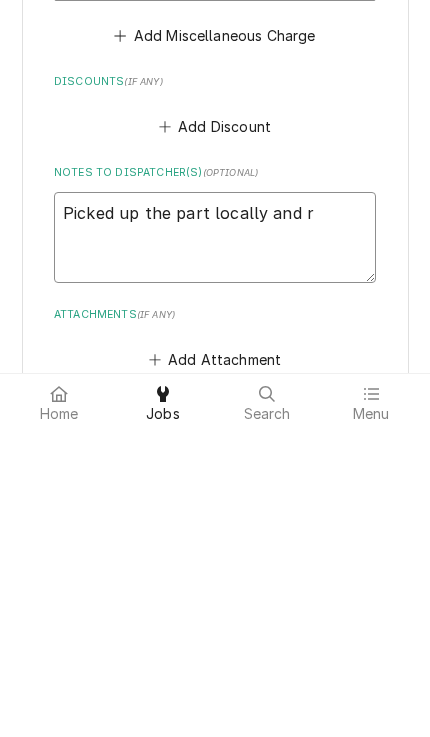 type on "x" 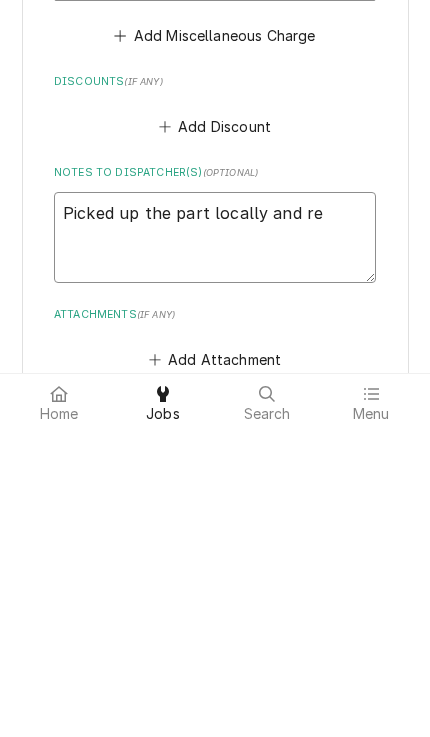 type on "x" 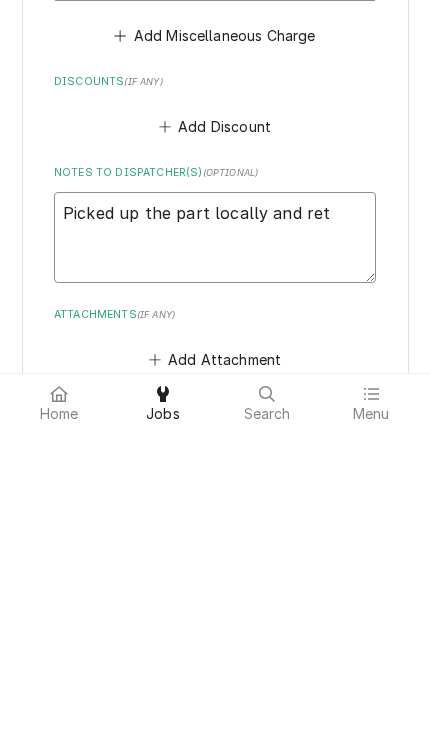 type on "x" 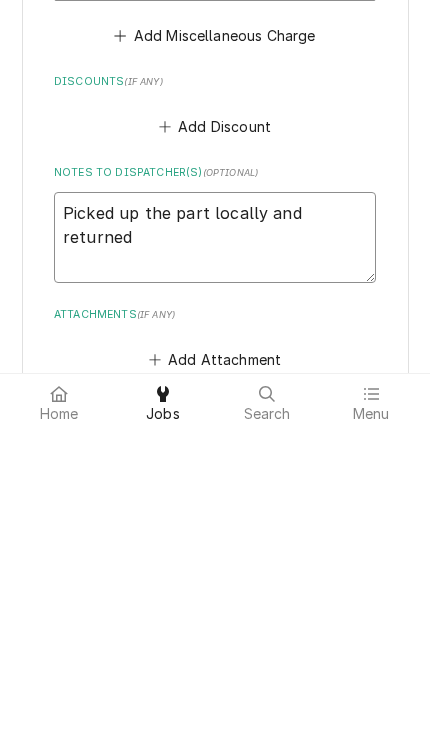 type on "x" 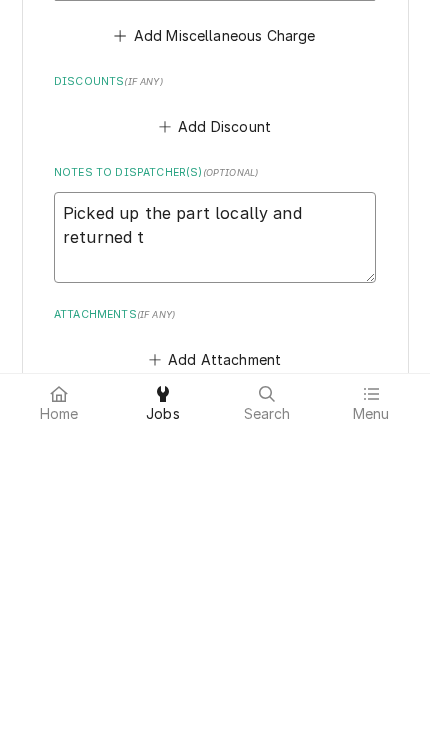 type on "x" 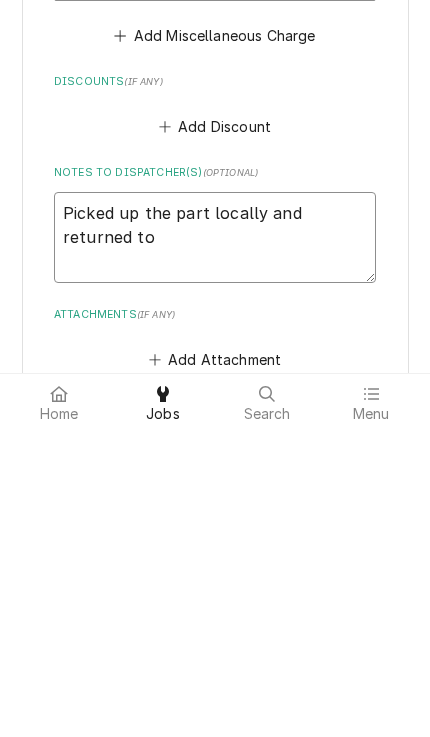 type on "x" 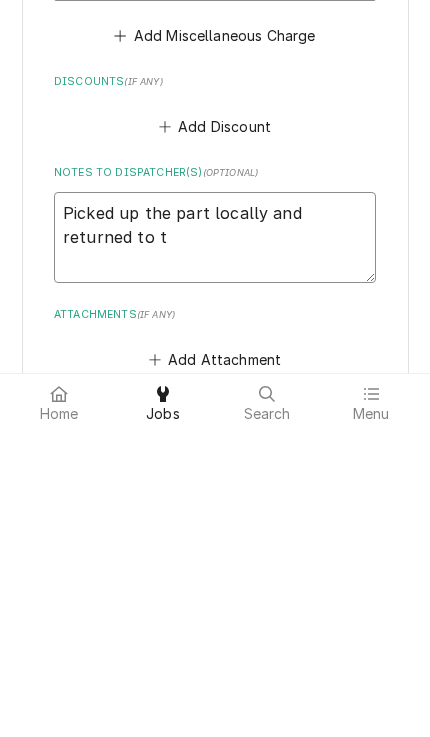 type on "x" 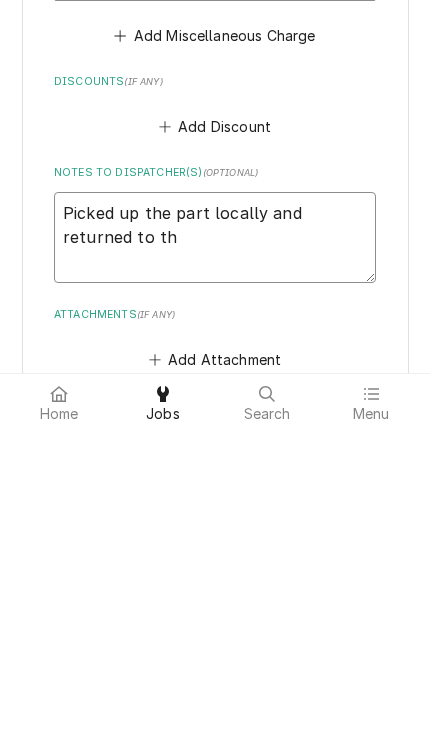 type on "x" 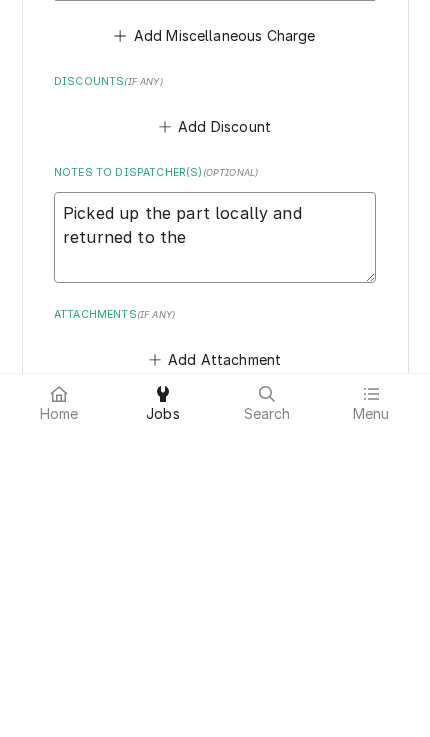 type on "x" 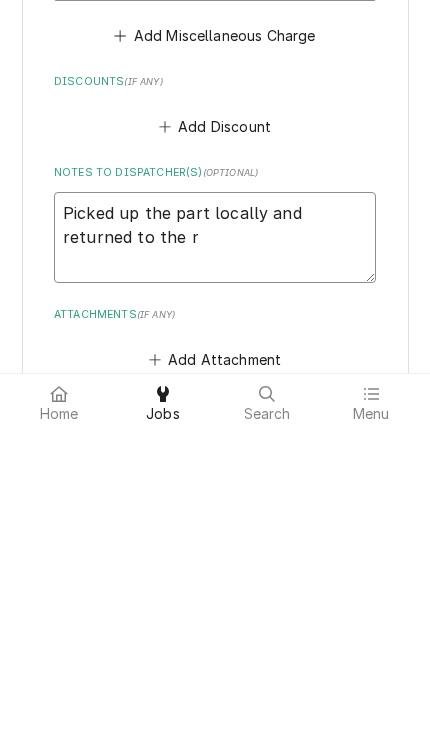 type on "x" 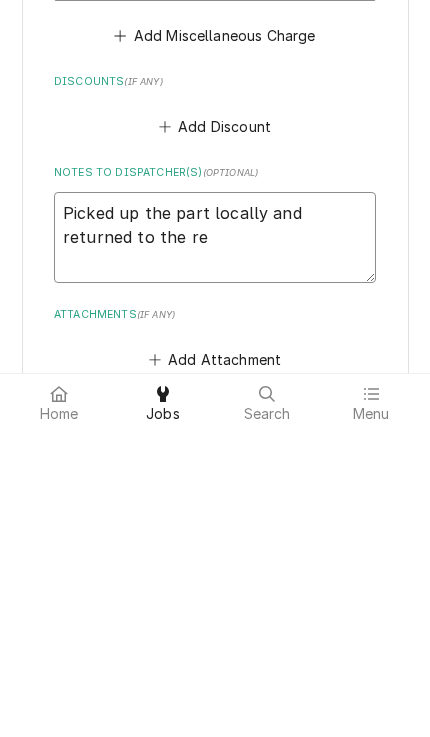 type on "x" 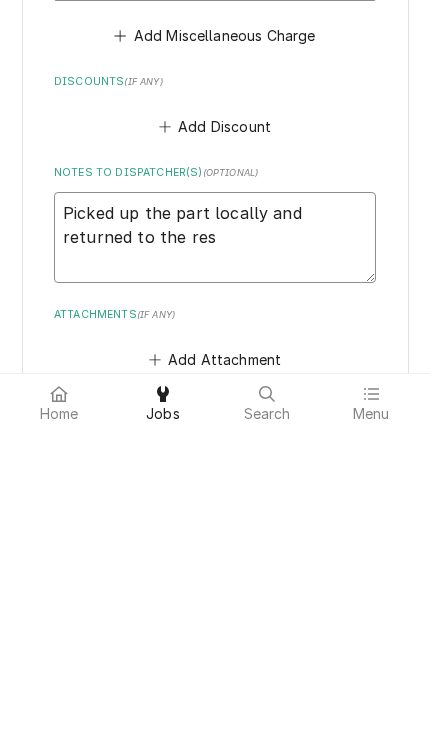 type on "x" 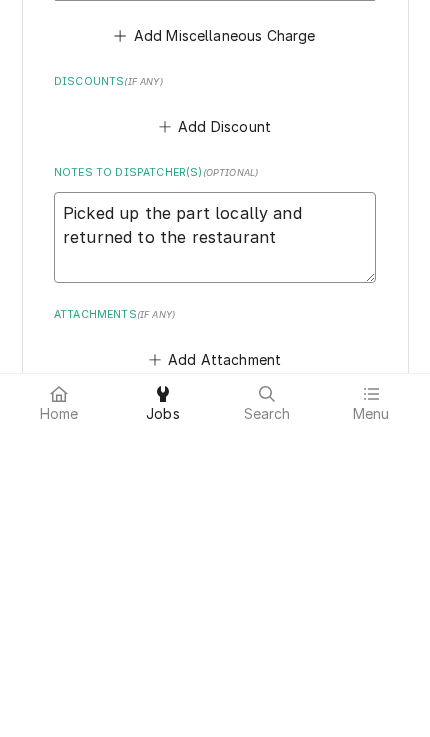type on "x" 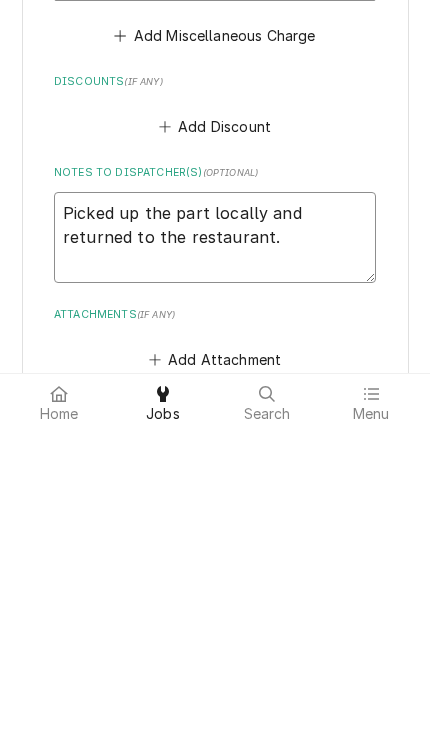 type on "x" 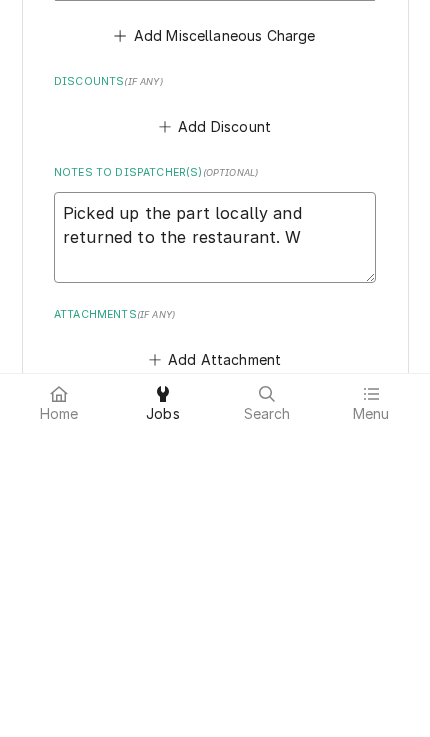 type on "x" 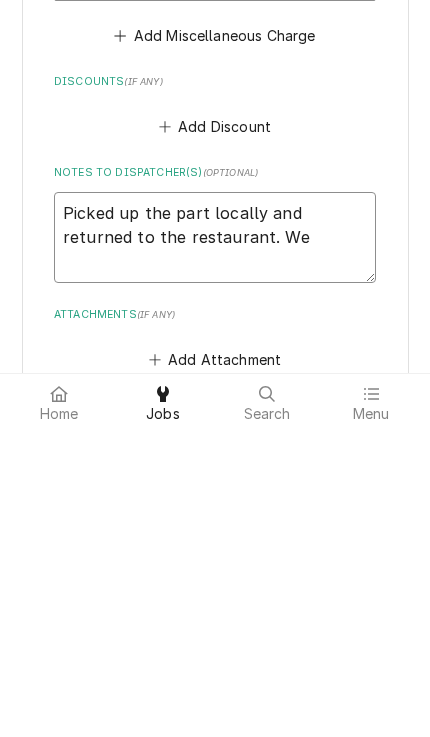 type on "Picked up the part locally and returned to the restaurant. We" 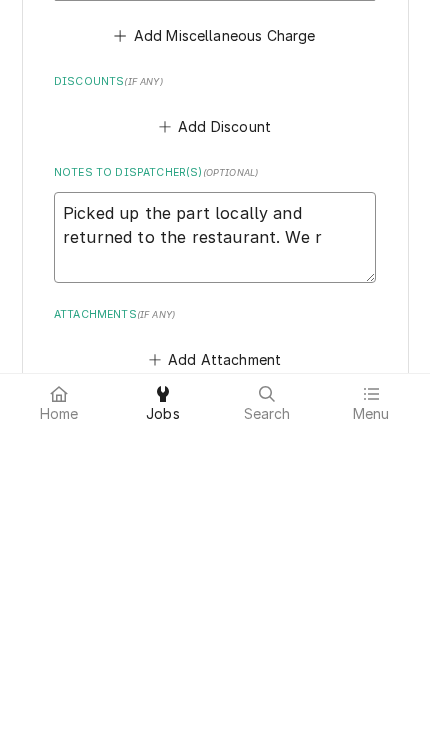 type on "x" 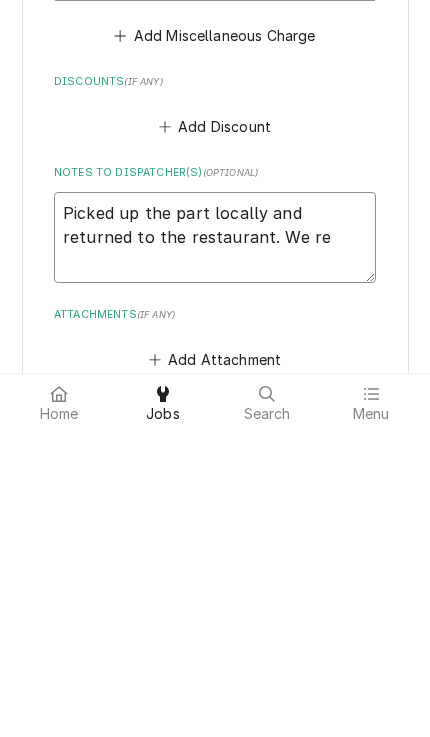 type on "x" 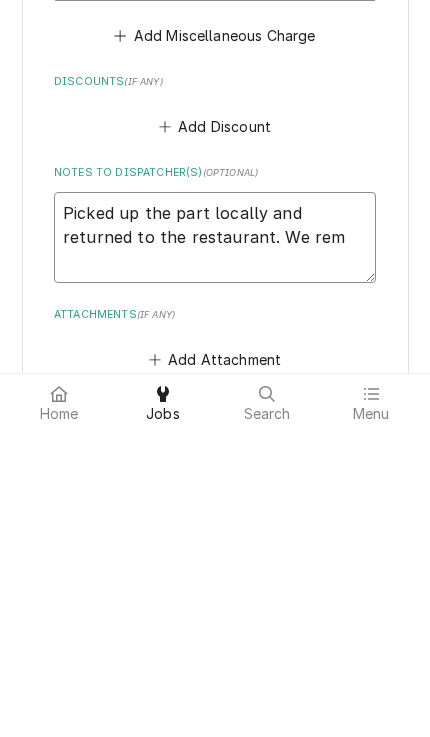 type on "x" 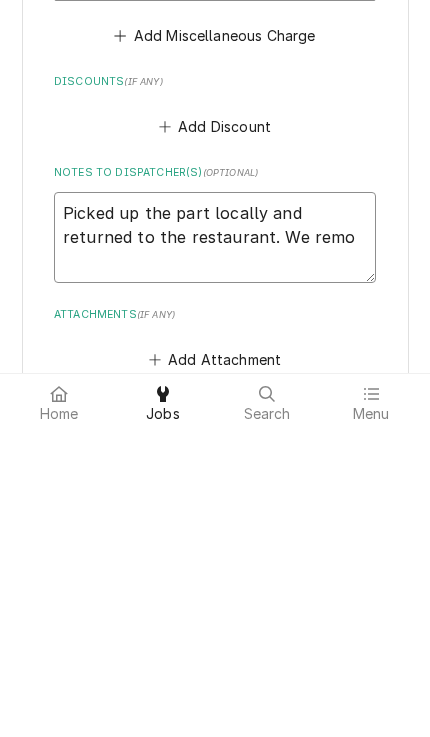type on "x" 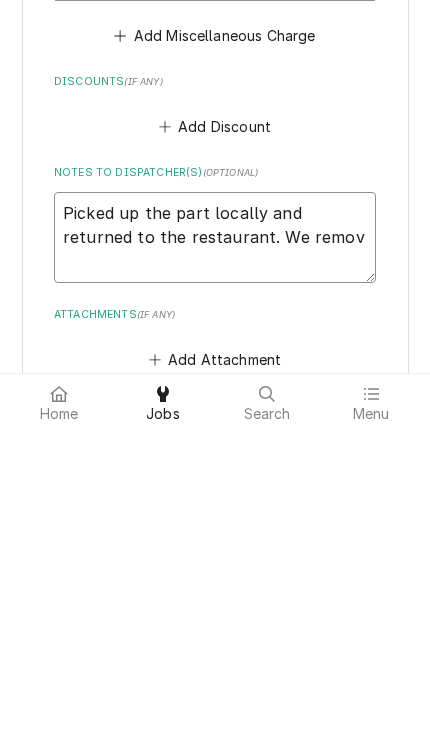 type on "x" 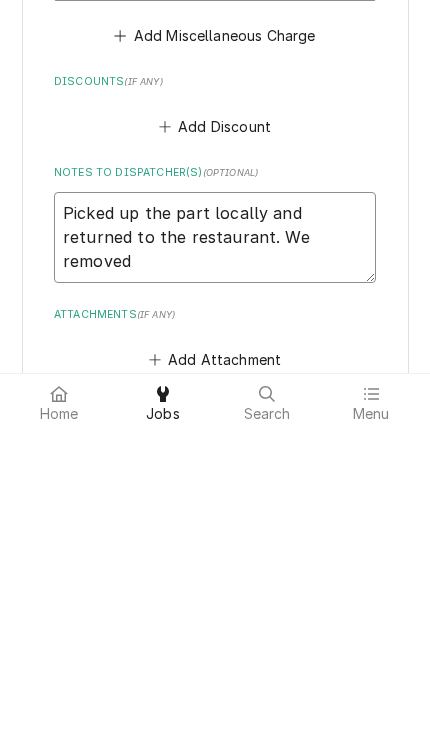 type on "x" 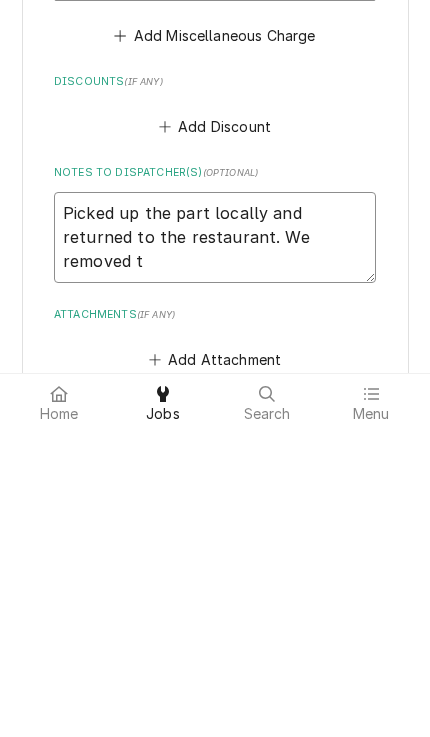 type on "Picked up the part locally and returned to the restaurant. We removed th" 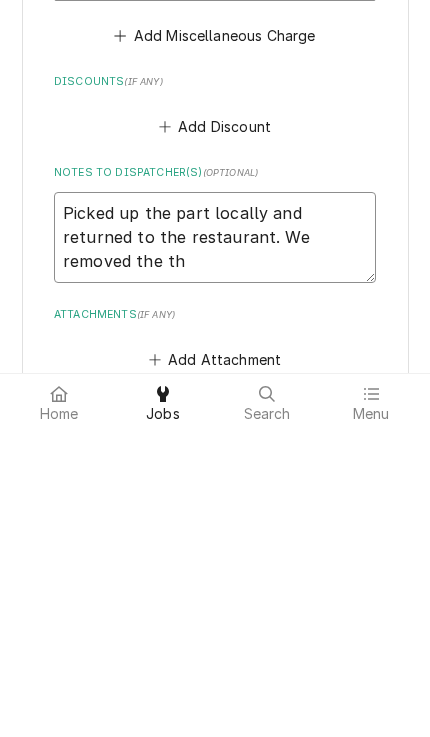 type on "x" 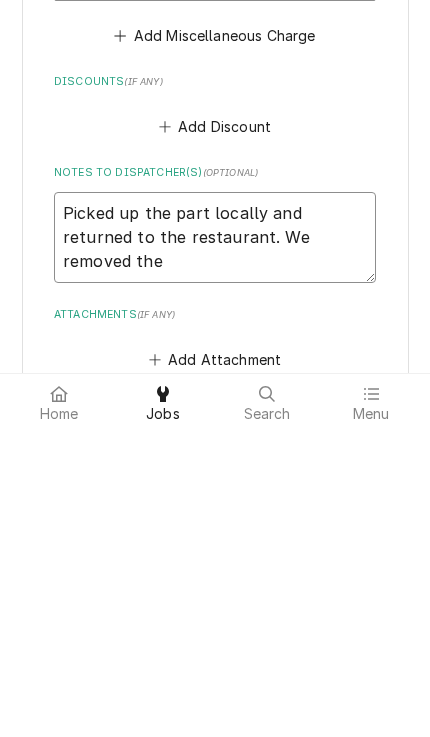 type on "x" 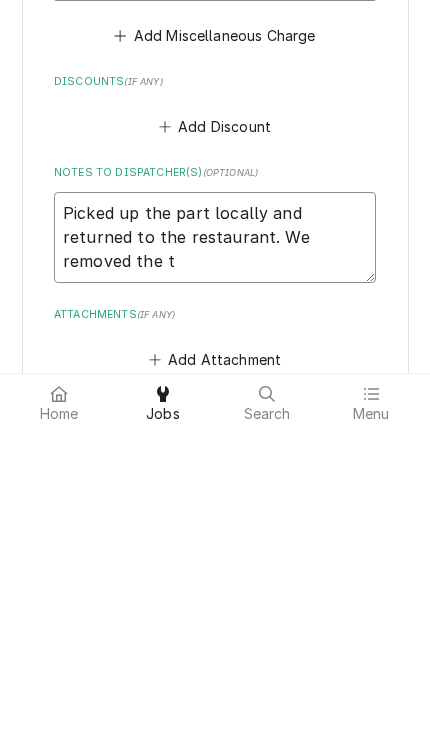 type on "x" 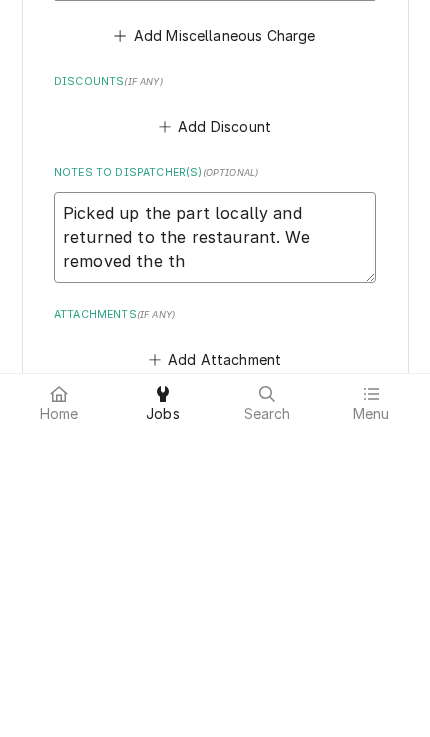 type on "x" 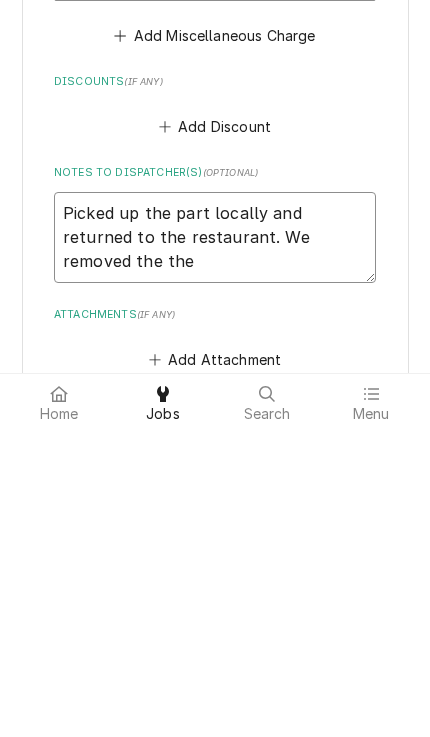 type on "x" 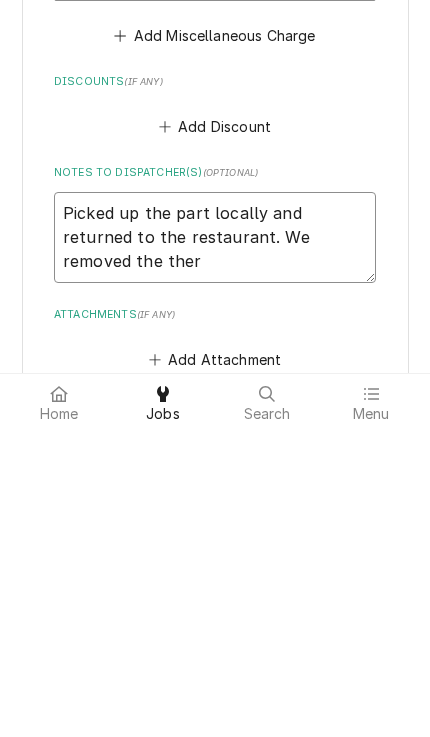 type on "x" 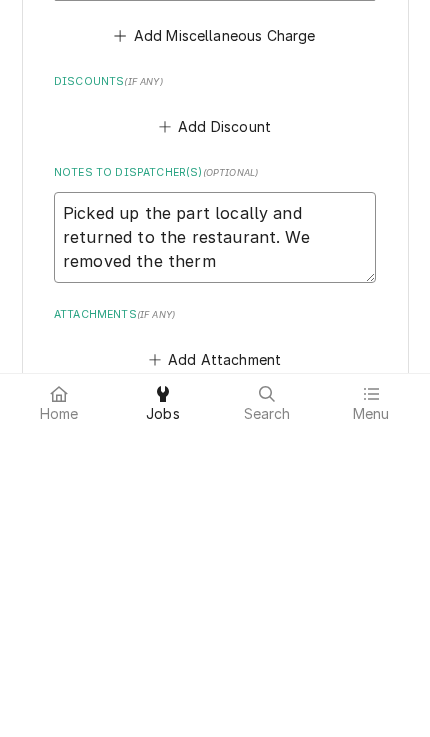 type on "x" 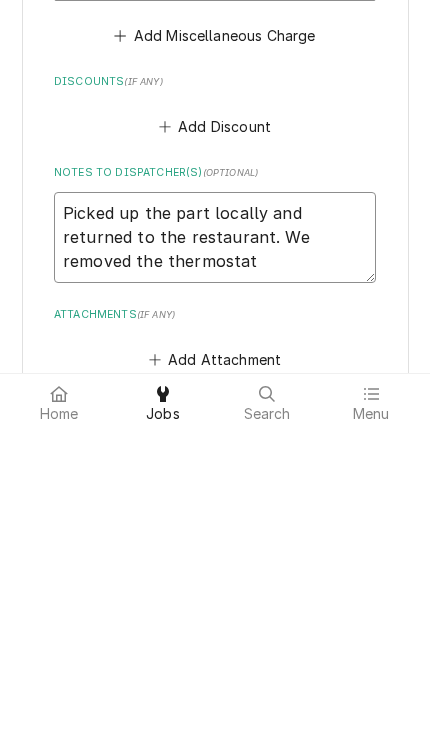 type on "x" 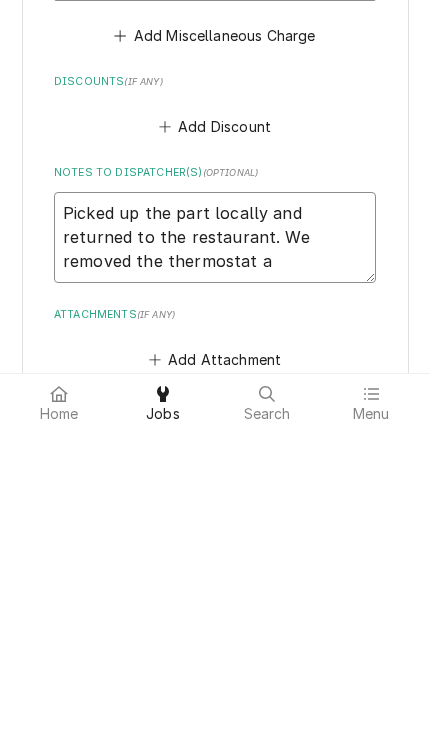 type on "x" 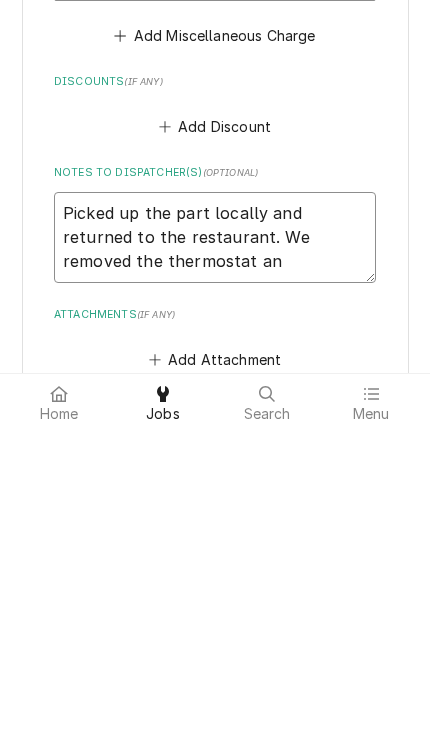 type on "Picked up the part locally and returned to the restaurant. We removed the thermostat and" 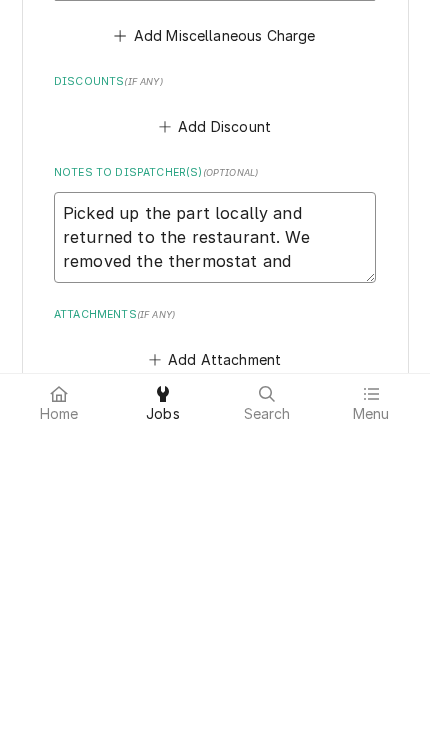 type on "x" 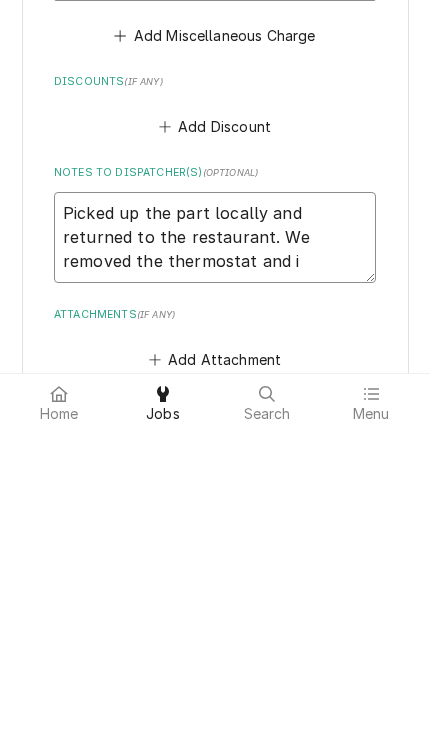 type on "x" 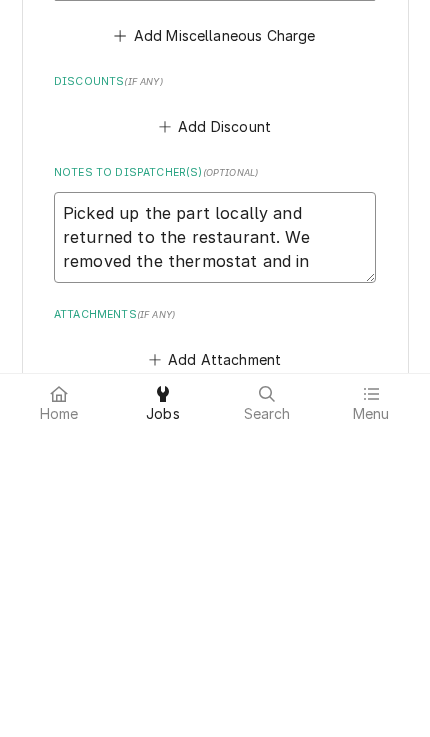 type on "Picked up the part locally and returned to the restaurant. We removed the thermostat and ins" 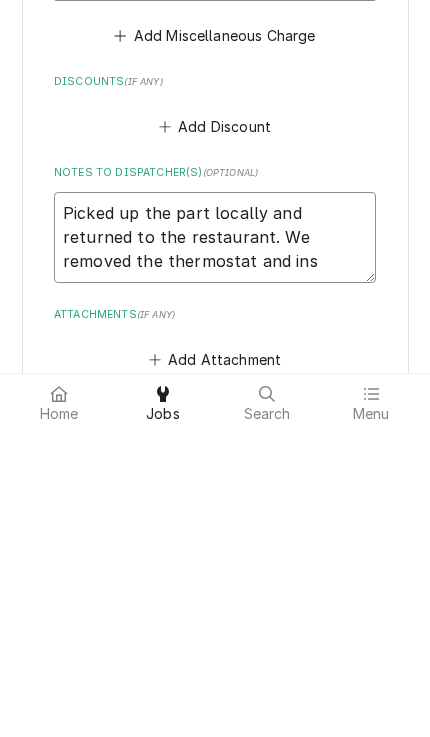 type on "x" 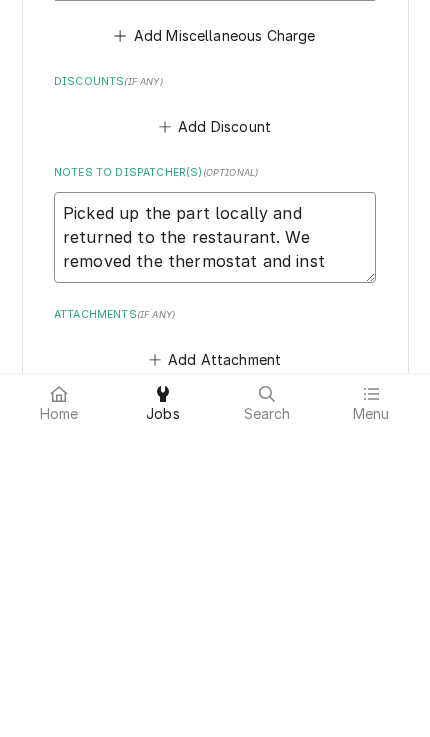 type on "x" 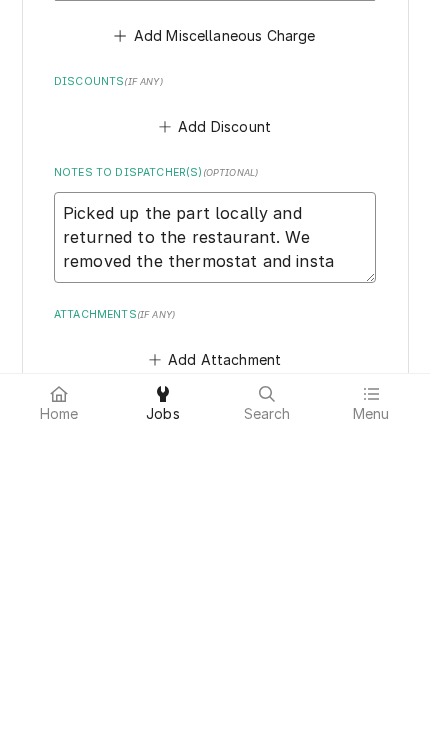type on "x" 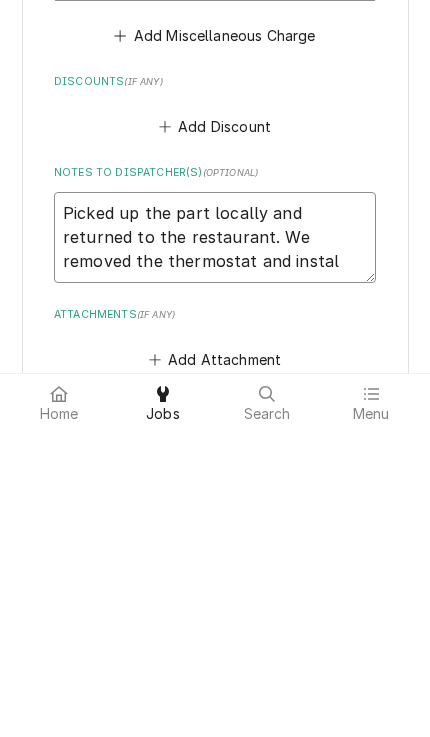 type on "x" 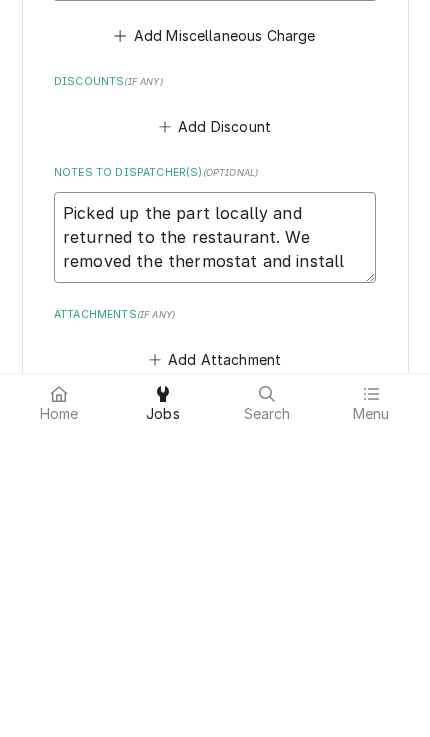 type on "x" 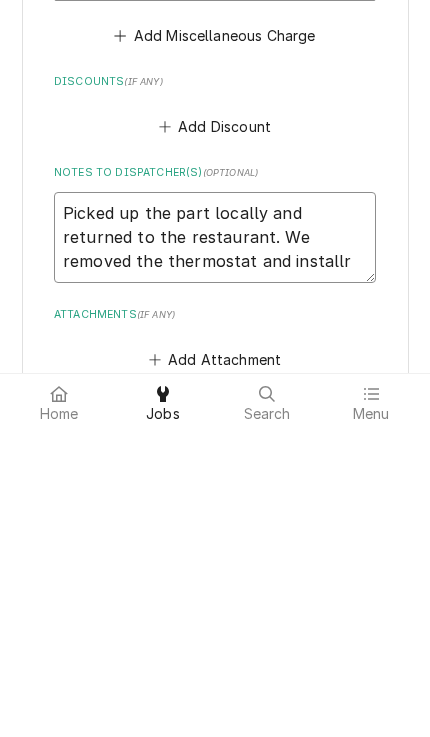 type on "x" 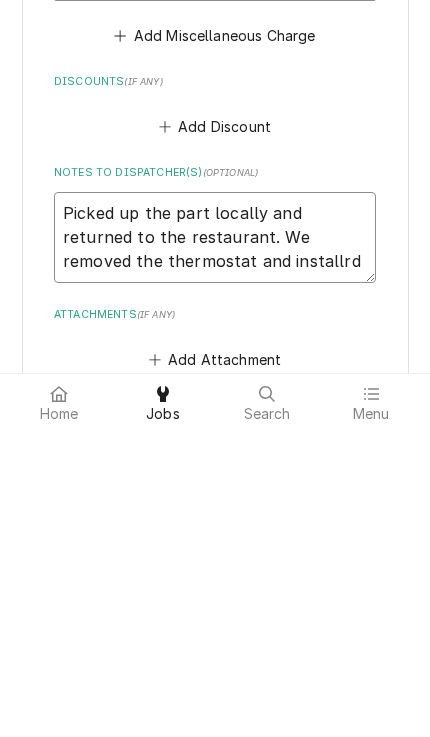 type on "x" 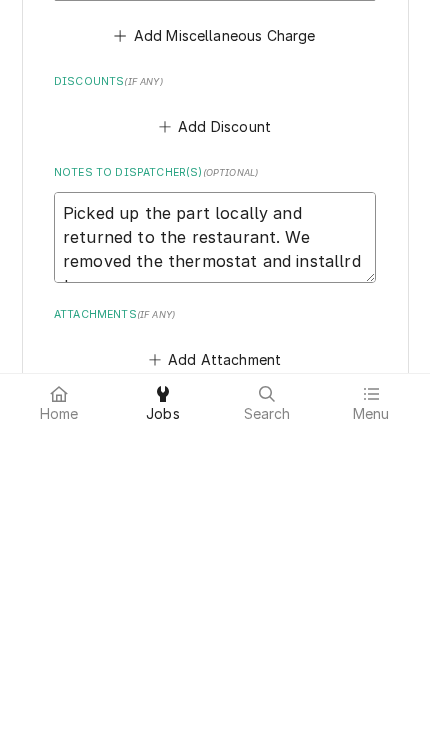 type on "x" 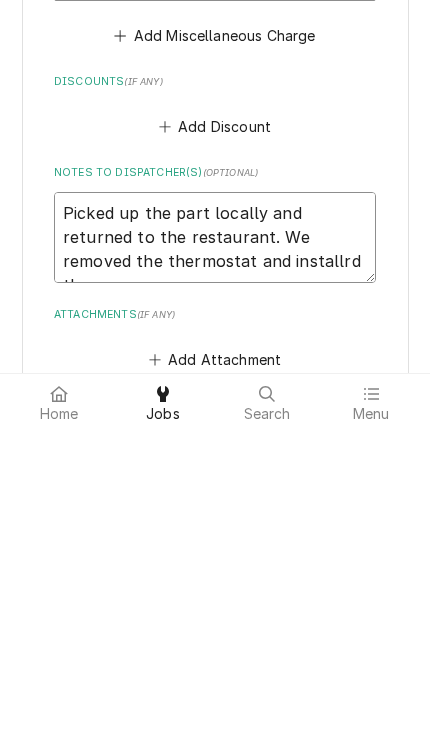 type on "x" 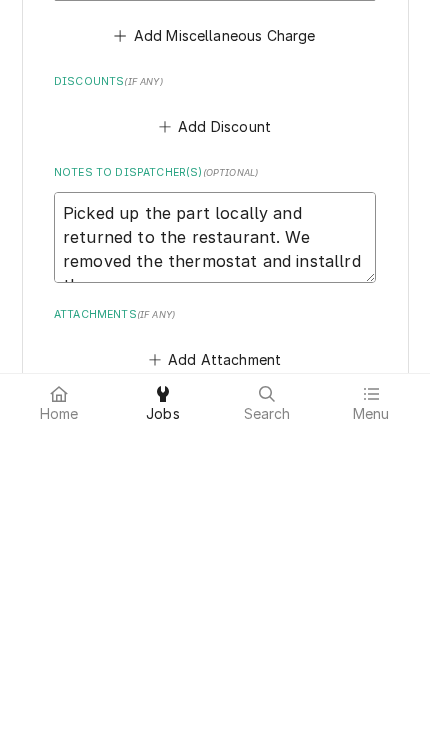 click on "Picked up the part locally and returned to the restaurant. We removed the thermostat and installrd the new one" at bounding box center (215, 544) 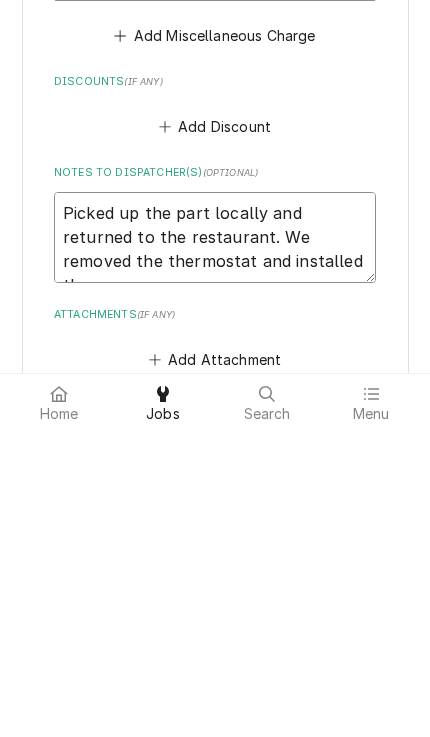 click on "Picked up the part locally and returned to the restaurant. We removed the thermostat and installed the new one" at bounding box center (215, 544) 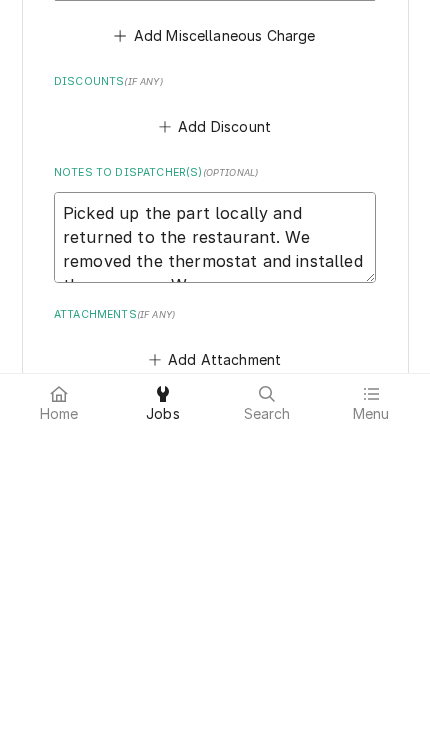 type on "Picked up the part locally and returned to the restaurant. We removed the thermostat and installed the new one. We" 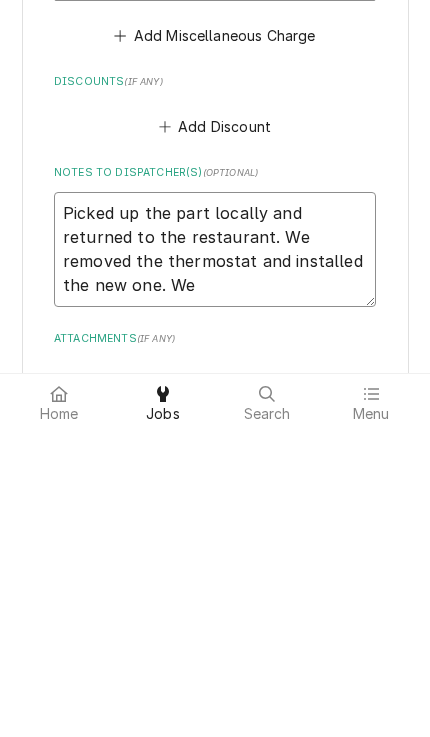 type on "Picked up the part locally and returned to the restaurant. We removed the thermostat and installed the new one. We" 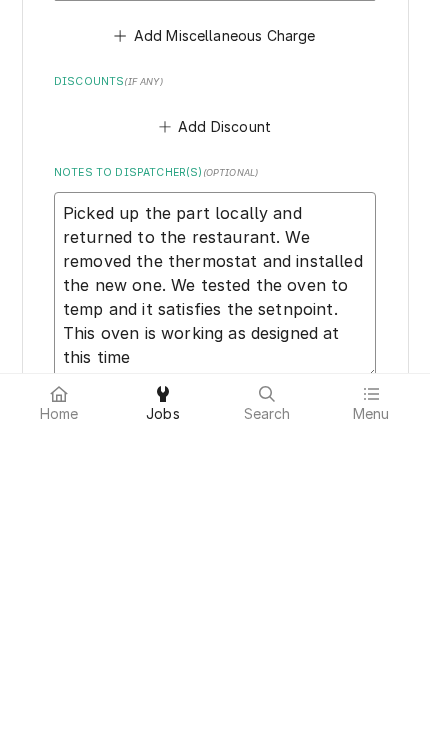 click on "Picked up the part locally and returned to the restaurant. We removed the thermostat and installed the new one. We tested the oven to temp and it satisfies the setnpoint.
This oven is working as designed at this time" at bounding box center (215, 592) 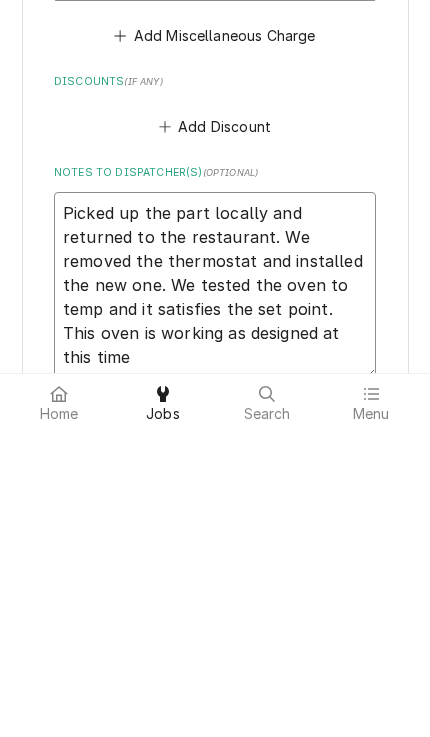 click on "Picked up the part locally and returned to the restaurant. We removed the thermostat and installed the new one. We tested the oven to temp and it satisfies the set point.
This oven is working as designed at this time" at bounding box center [215, 592] 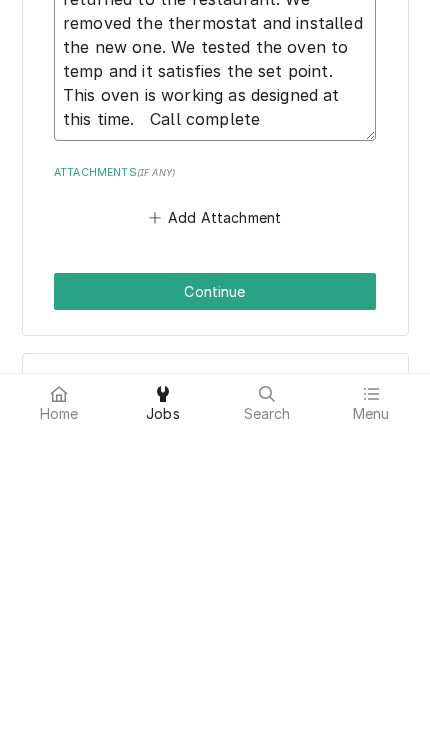 scroll, scrollTop: 1428, scrollLeft: 0, axis: vertical 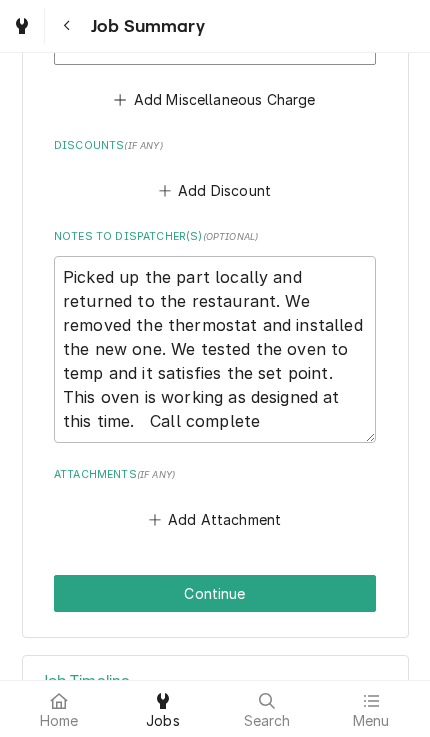 click on "Continue" at bounding box center (215, 593) 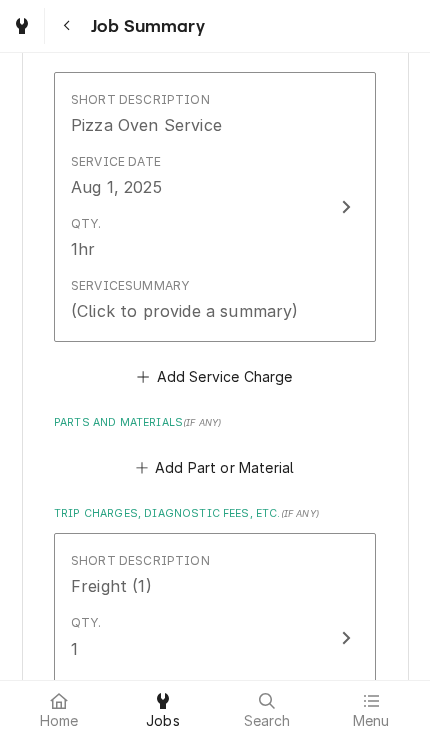 scroll, scrollTop: 617, scrollLeft: 0, axis: vertical 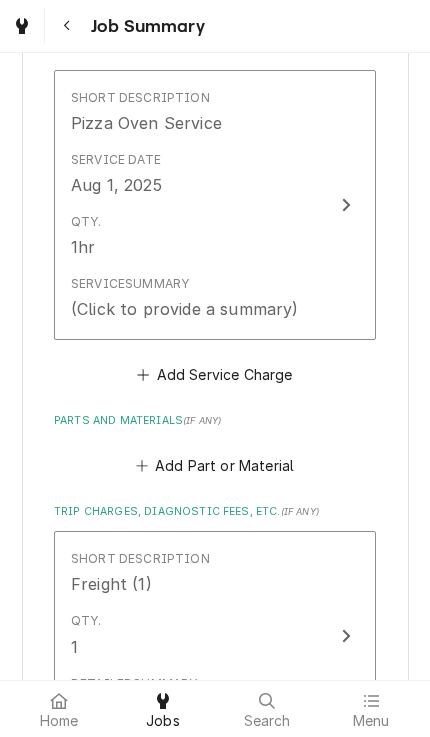 click on "Short Description Pizza Oven Service Service Date Aug 1, 2025 Qty. 1hr Service  Summary (Click to provide a summary)" at bounding box center [215, 205] 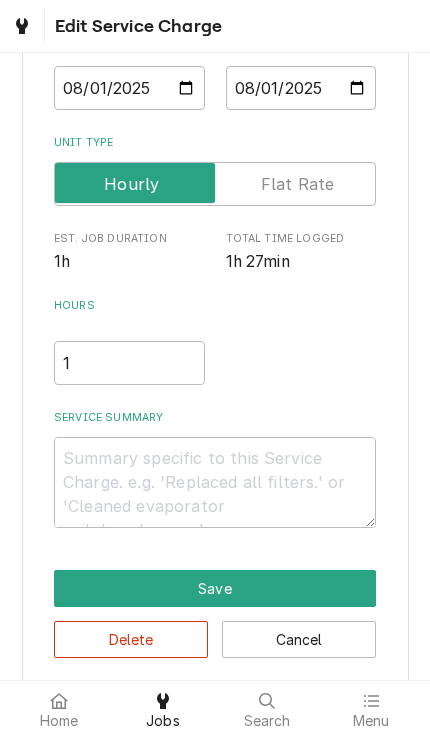 scroll, scrollTop: 214, scrollLeft: 0, axis: vertical 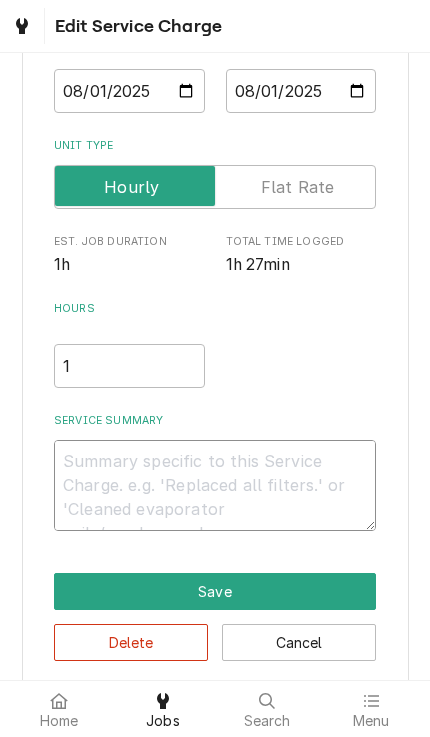 click on "Service Summary" at bounding box center [215, 485] 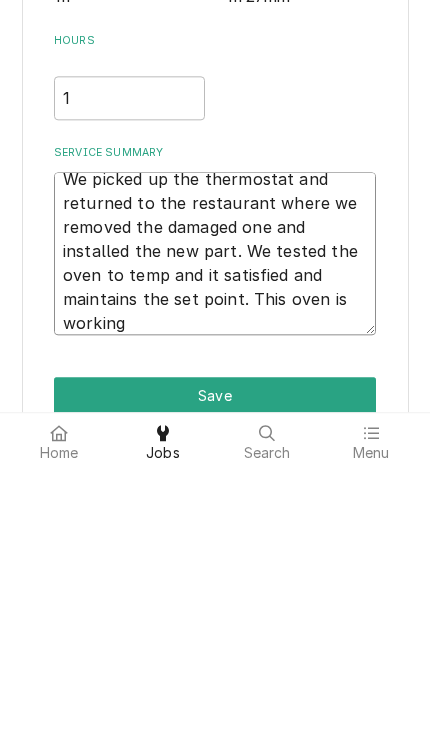scroll, scrollTop: 0, scrollLeft: 0, axis: both 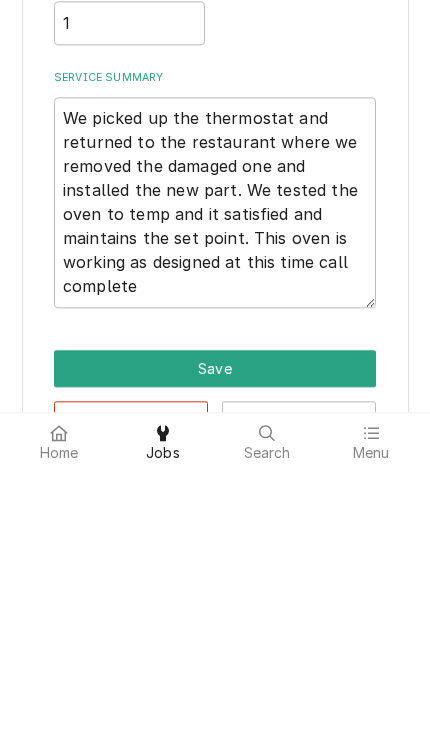 click on "Save" at bounding box center (215, 636) 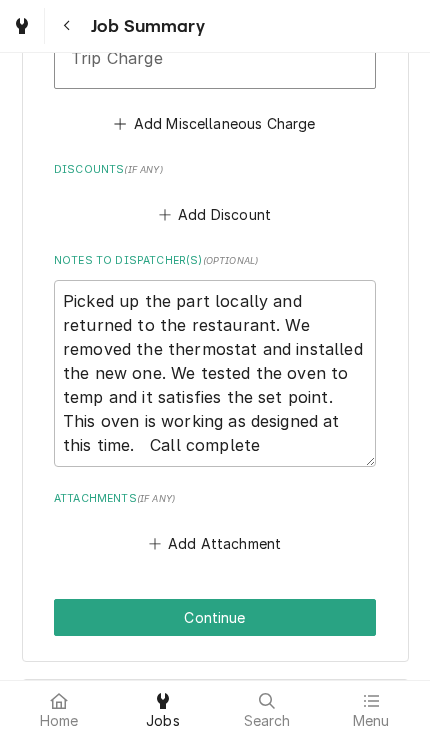 scroll, scrollTop: 1702, scrollLeft: 0, axis: vertical 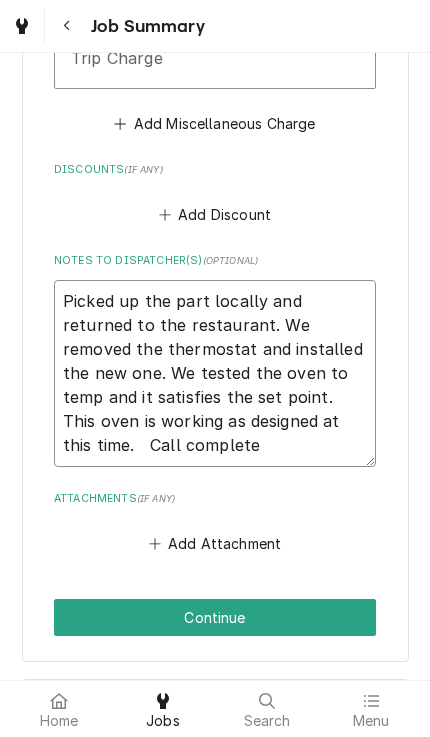 click on "Picked up the part locally and returned to the restaurant. We removed the thermostat and installed the new one. We tested the oven to temp and it satisfies the set point.
This oven is working as designed at this time.   Call complete" at bounding box center (215, 373) 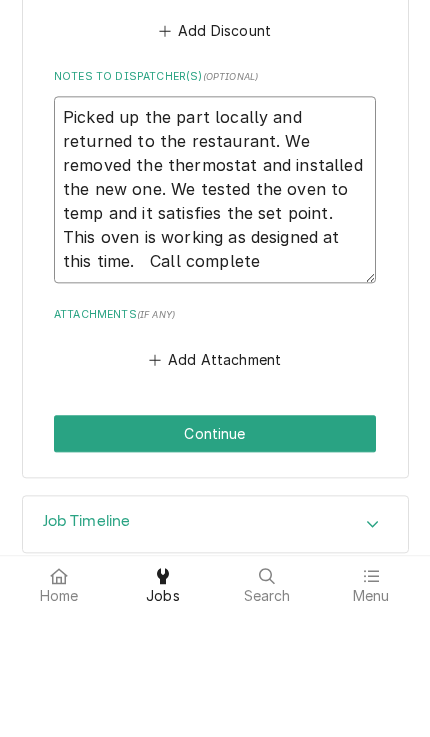 scroll, scrollTop: 1760, scrollLeft: 0, axis: vertical 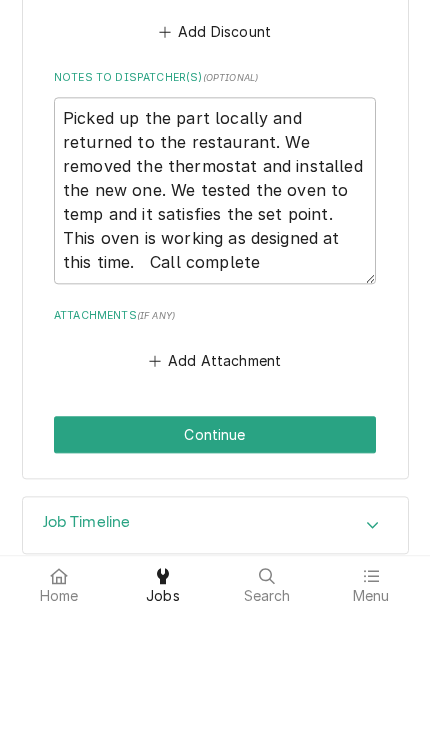 click on "Continue" at bounding box center [215, 559] 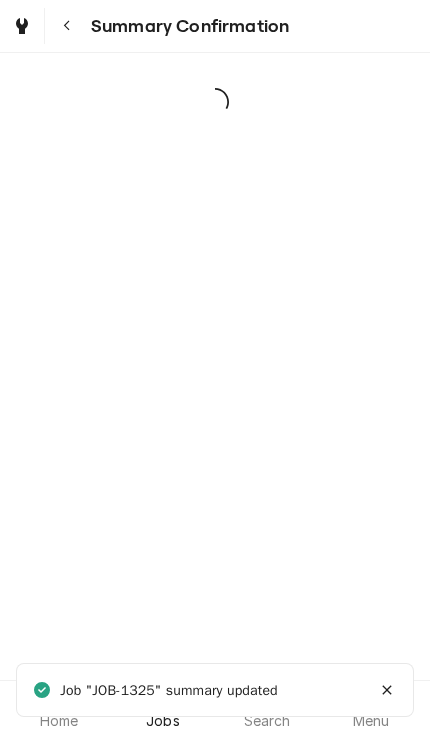 scroll, scrollTop: 0, scrollLeft: 0, axis: both 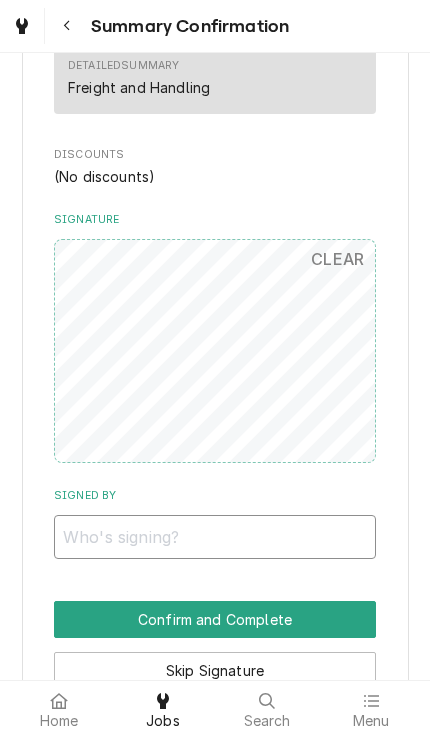 click on "Signed By" at bounding box center (215, 537) 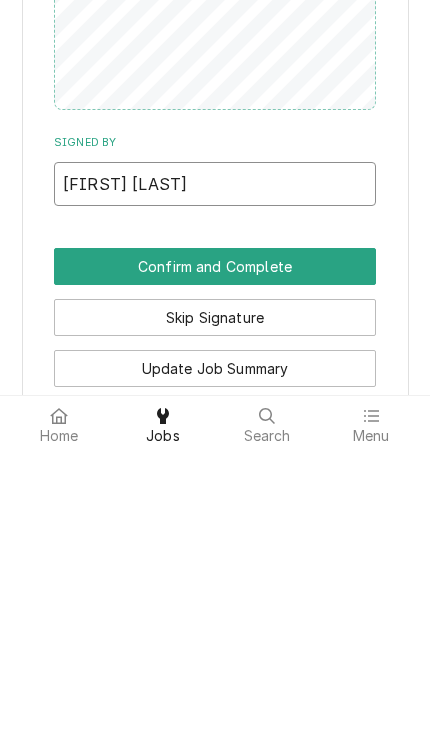 scroll, scrollTop: 1404, scrollLeft: 0, axis: vertical 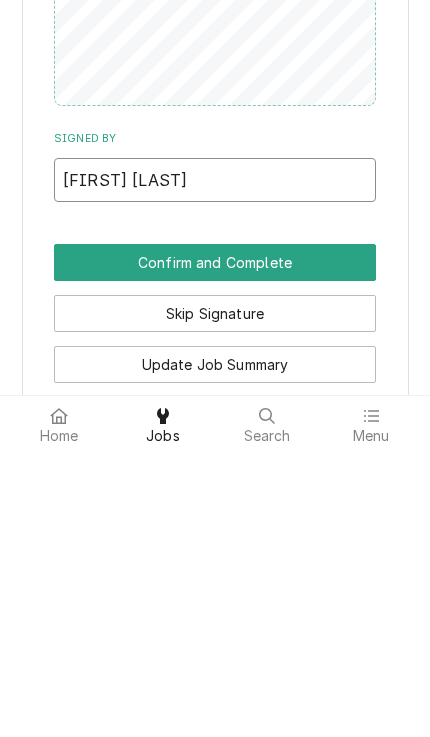 type on "[FIRST] [LAST]" 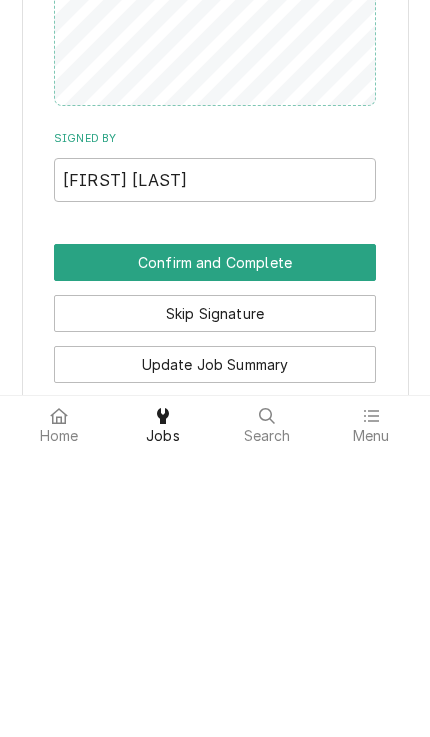 click on "Confirm and Complete" at bounding box center [215, 547] 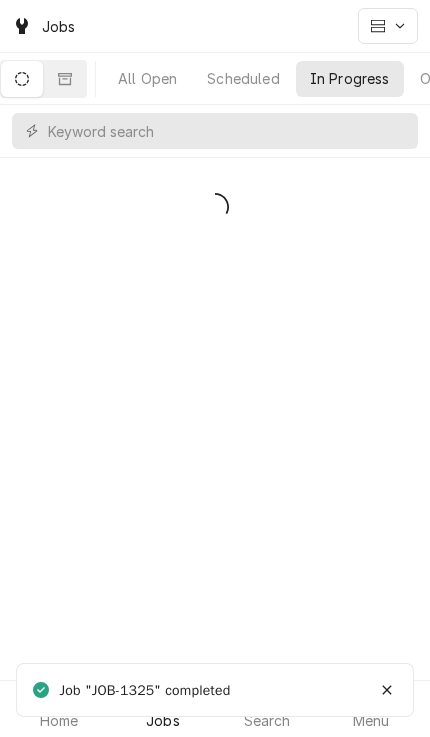 scroll, scrollTop: 0, scrollLeft: 0, axis: both 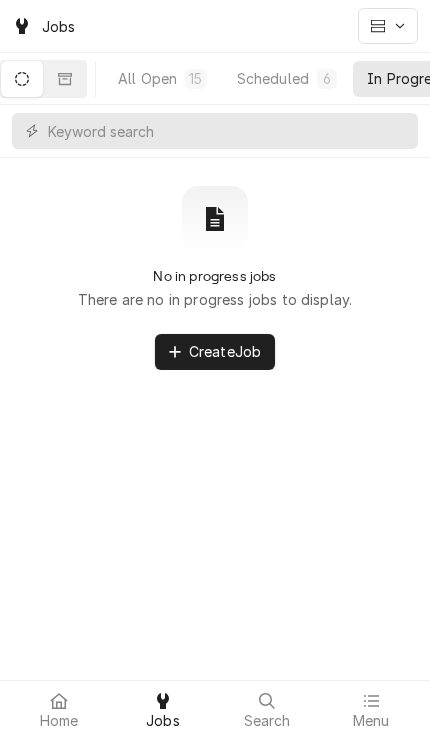 click on "Home" at bounding box center [59, 709] 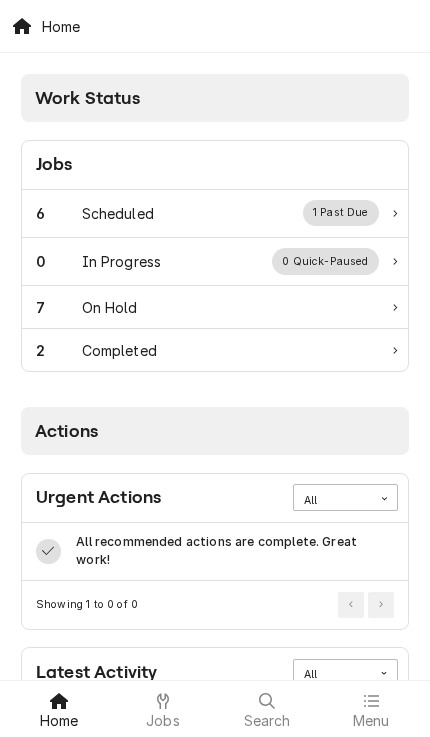 scroll, scrollTop: 0, scrollLeft: 0, axis: both 